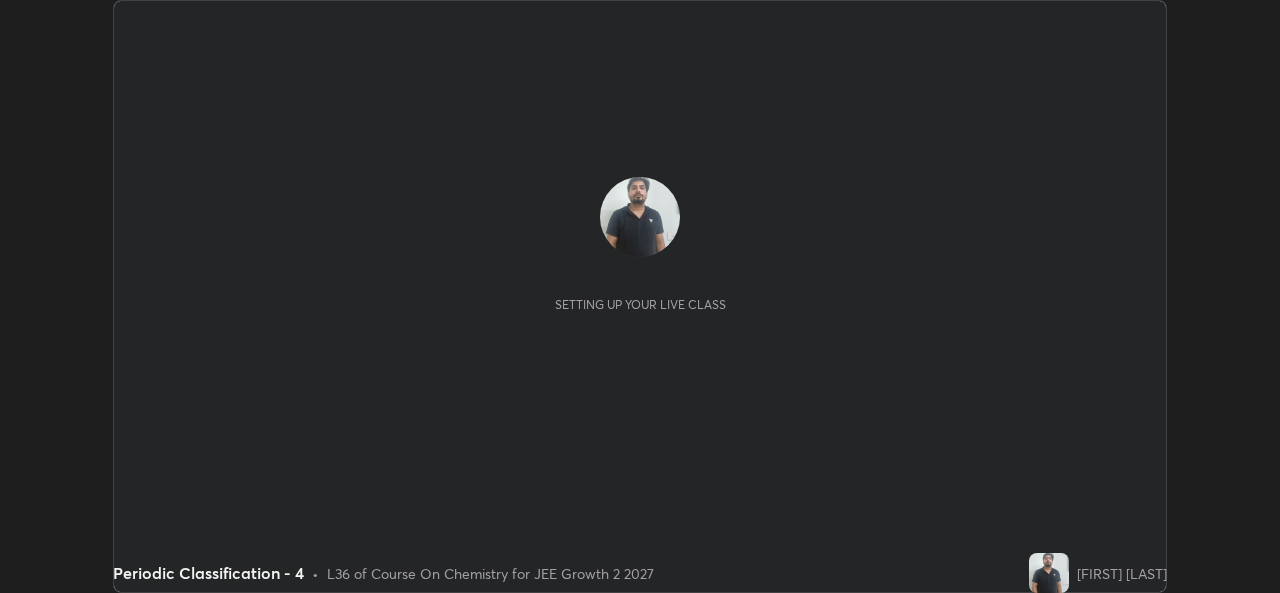 scroll, scrollTop: 0, scrollLeft: 0, axis: both 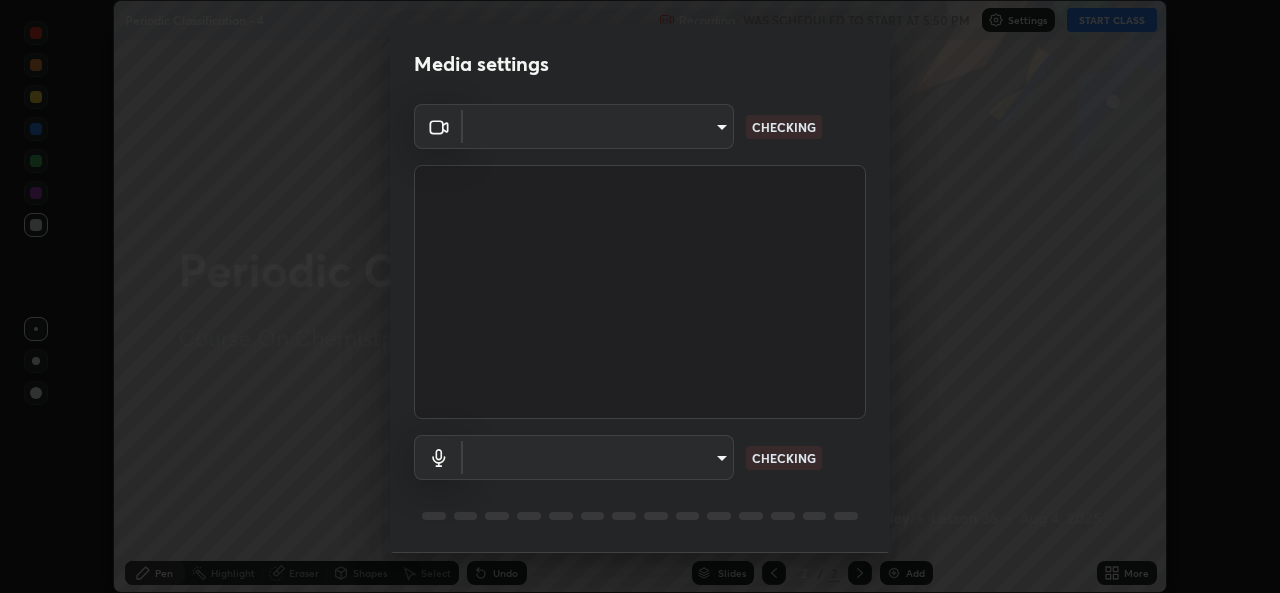 type on "b83fcbaa5aa05f3d9abd7ba45b5566f5f8b9b0dc3c34ab685f1834583bd00222" 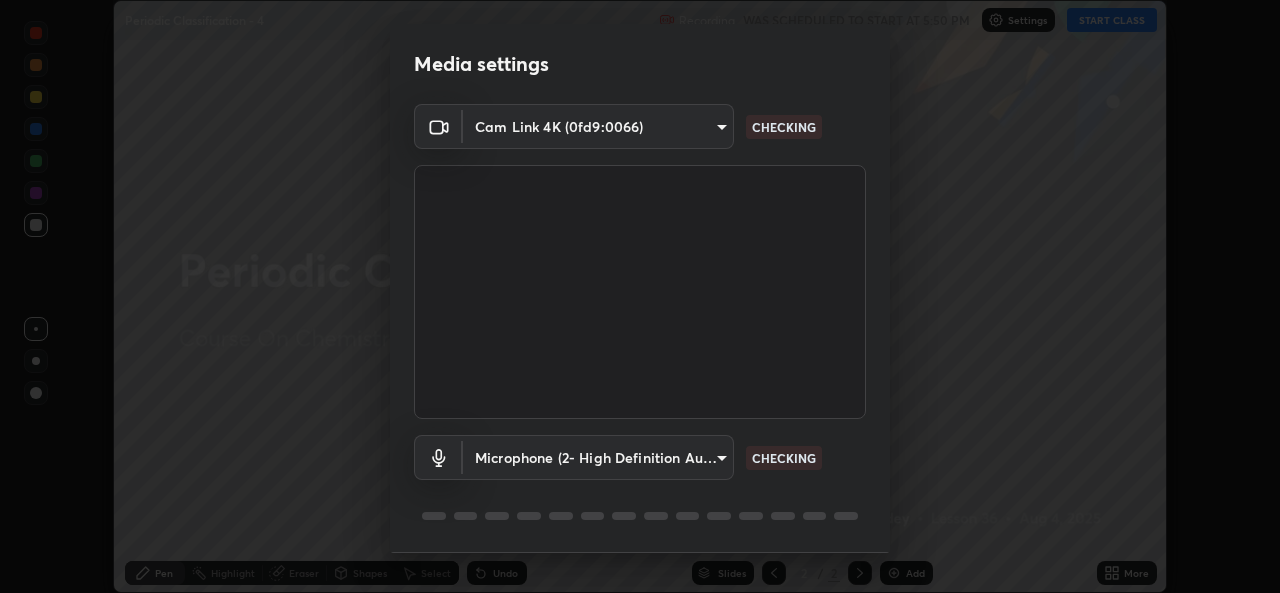 scroll, scrollTop: 63, scrollLeft: 0, axis: vertical 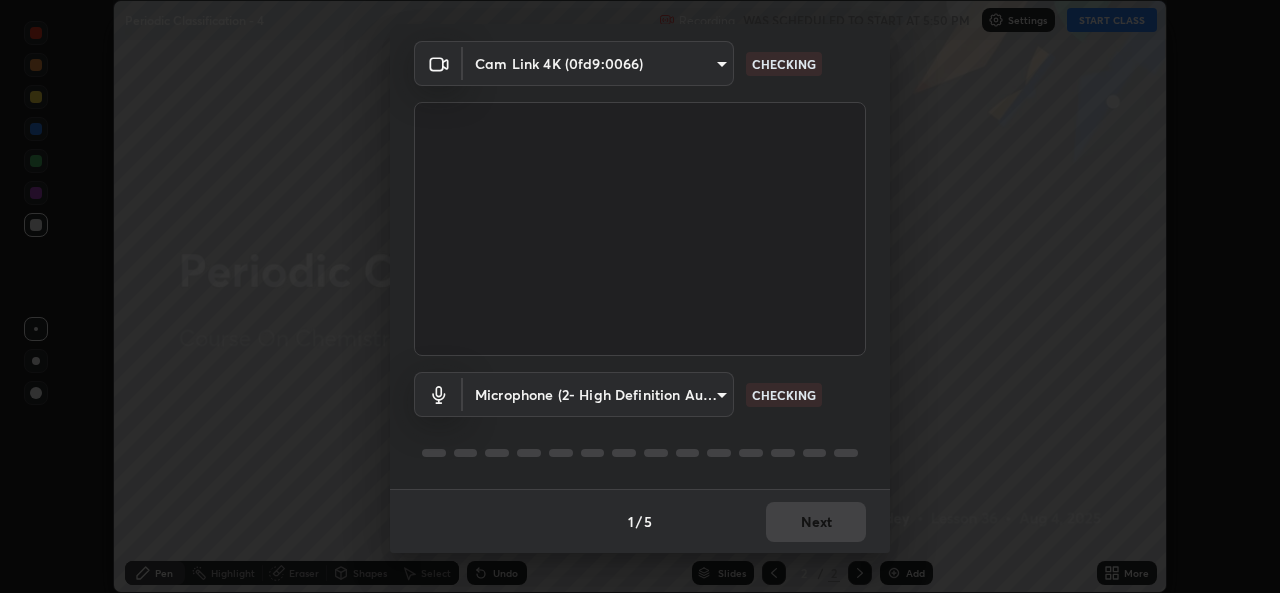 click on "Erase all Periodic Classification - 4 Recording WAS SCHEDULED TO START AT  5:50 PM Settings START CLASS Setting up your live class Periodic Classification - 4 • L36 of Course On Chemistry for JEE Growth 2 2027 [FIRST] [LAST] Pen Highlight Eraser Shapes Select Undo Slides 2 / 2 Add More No doubts shared Encourage your learners to ask a doubt for better clarity Report an issue Reason for reporting Buffering Chat not working Audio - Video sync issue Educator video quality low ​ Attach an image Report Media settings Cam Link 4K (0fd9:0066) [HASH] CHECKING Microphone (2- High Definition Audio Device) [HASH] CHECKING 1 / 5 Next" at bounding box center [640, 296] 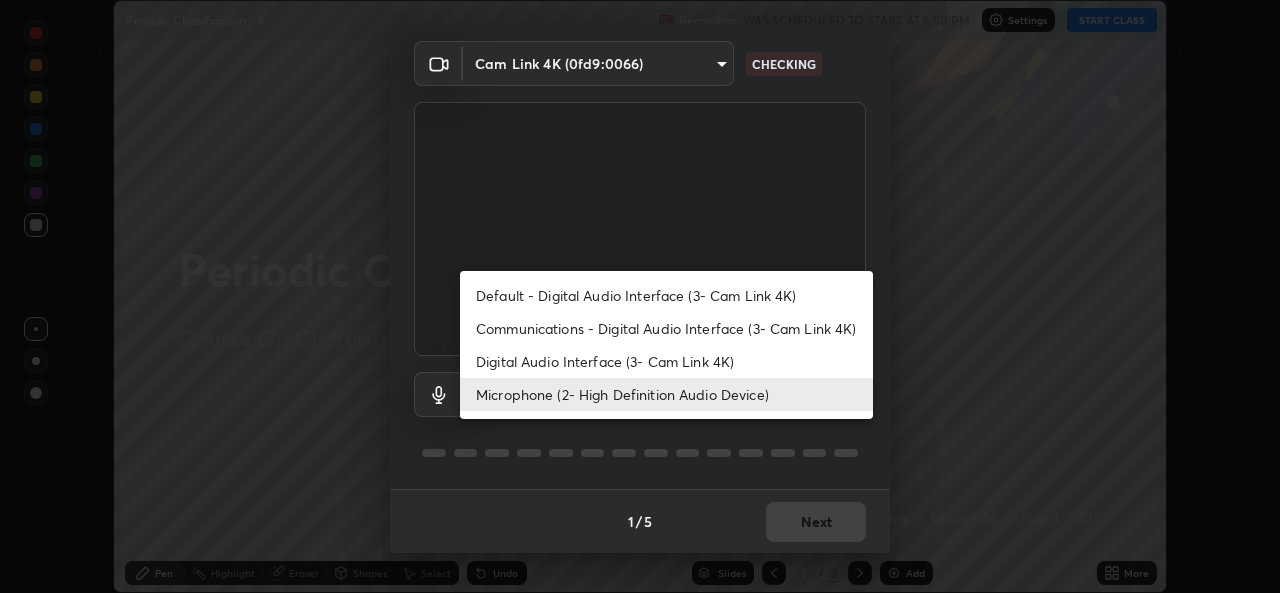 click on "Communications - Digital Audio Interface (3- Cam Link 4K)" at bounding box center [666, 328] 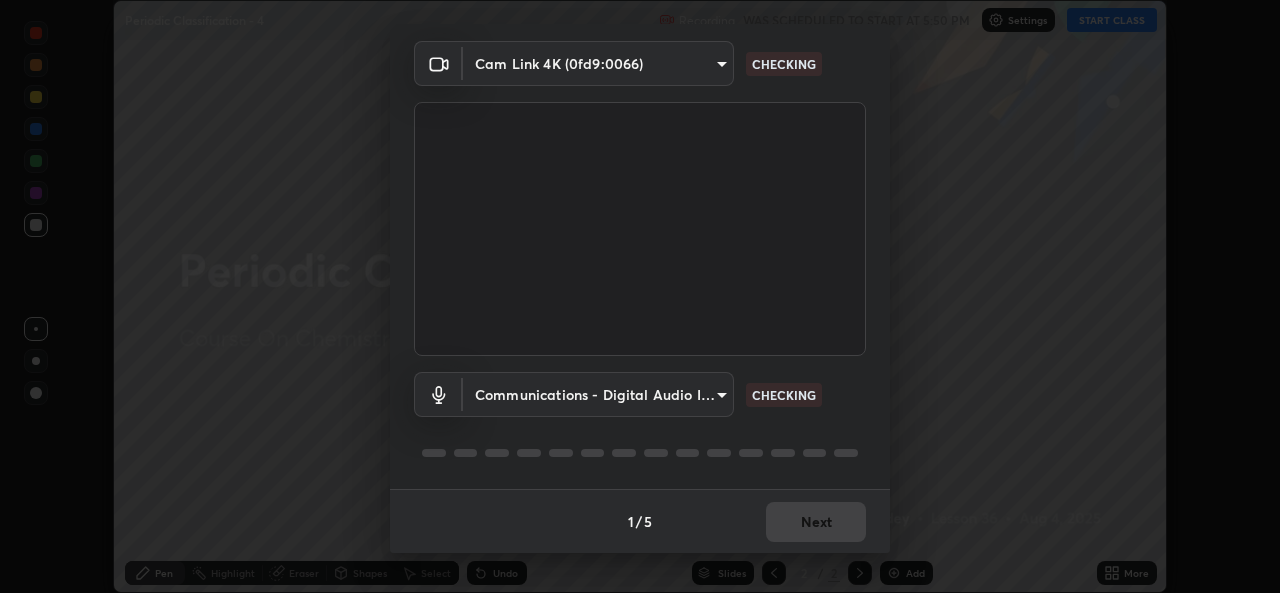 click on "Erase all Periodic Classification - 4 Recording WAS SCHEDULED TO START AT  5:50 PM Settings START CLASS Setting up your live class Periodic Classification - 4 • L36 of Course On Chemistry for JEE Growth 2 2027 [FIRST] [LAST] Pen Highlight Eraser Shapes Select Undo Slides 2 / 2 Add More No doubts shared Encourage your learners to ask a doubt for better clarity Report an issue Reason for reporting Buffering Chat not working Audio - Video sync issue Educator video quality low ​ Attach an image Report Media settings Cam Link 4K (0fd9:0066) [HASH] CHECKING Communications - Digital Audio Interface (3- Cam Link 4K) communications CHECKING 1 / 5 Next Default - Digital Audio Interface (3- Cam Link 4K) Communications - Digital Audio Interface (3- Cam Link 4K) Digital Audio Interface (3- Cam Link 4K) Microphone (2- High Definition Audio Device)" at bounding box center [640, 296] 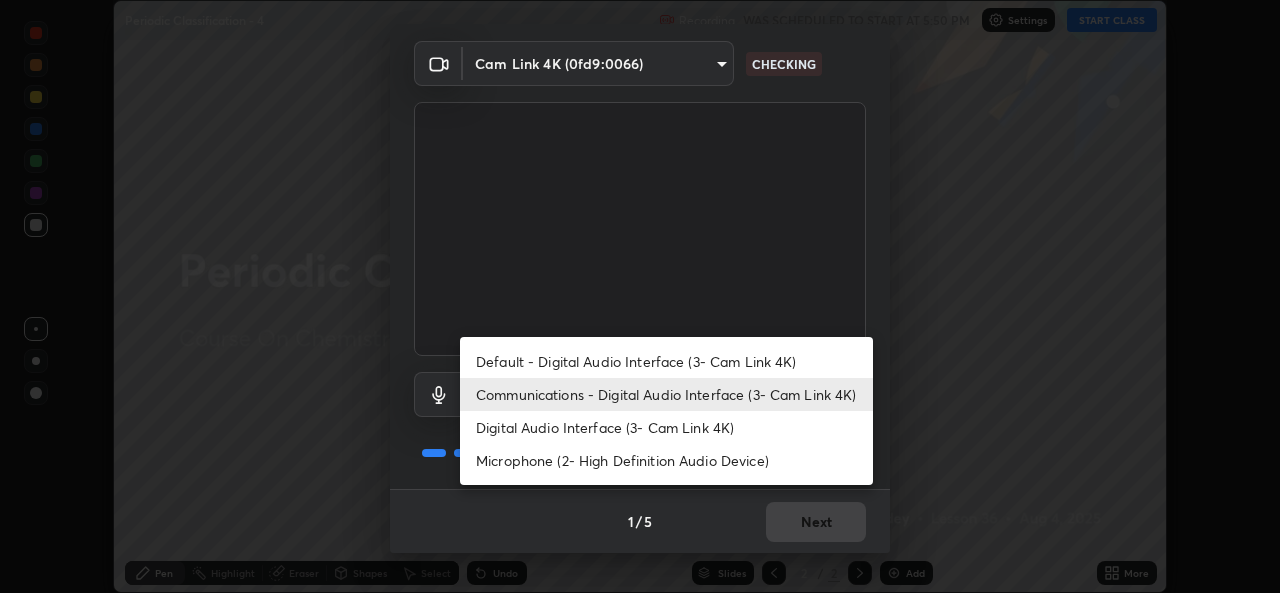 click on "Microphone (2- High Definition Audio Device)" at bounding box center [666, 460] 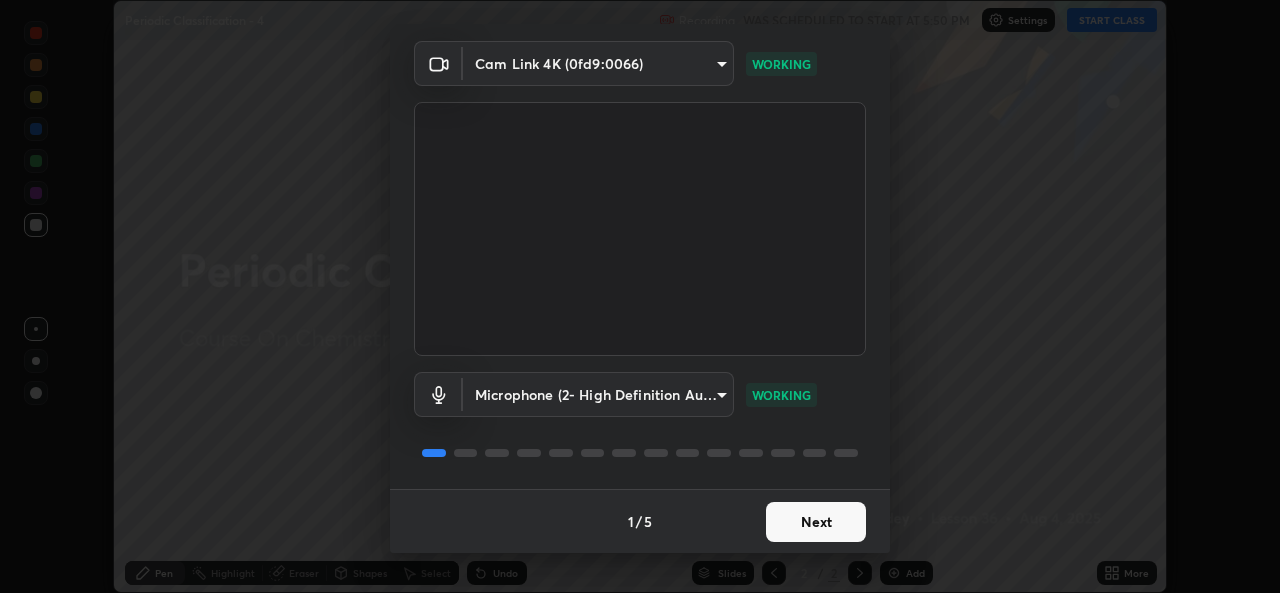 click on "Next" at bounding box center (816, 522) 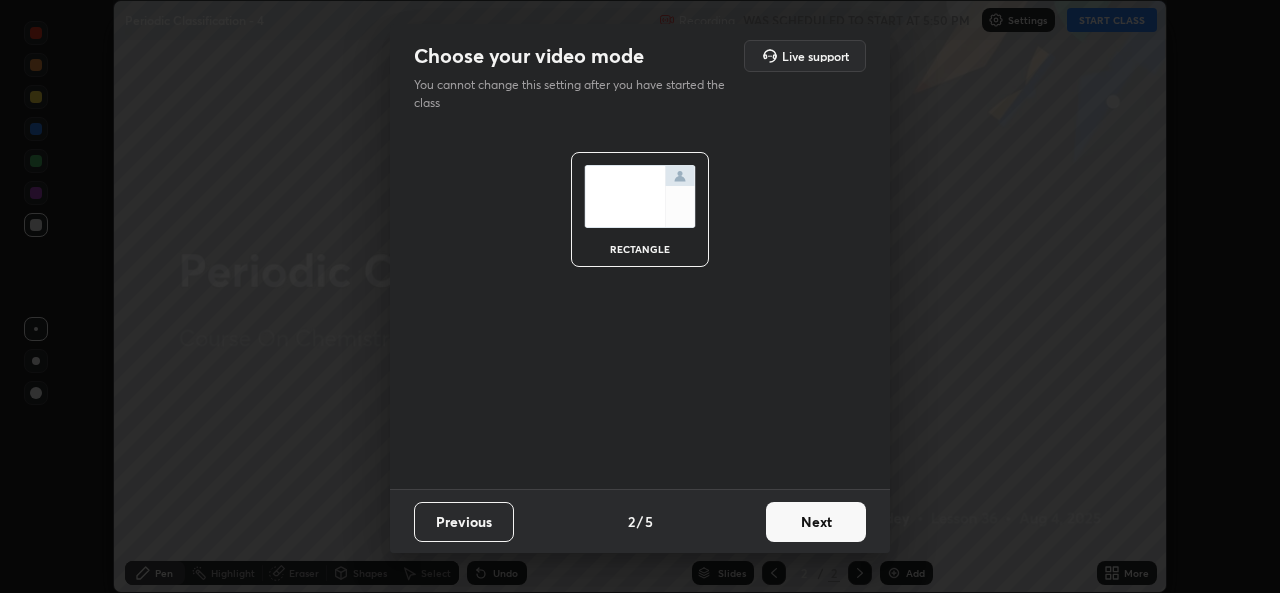 scroll, scrollTop: 0, scrollLeft: 0, axis: both 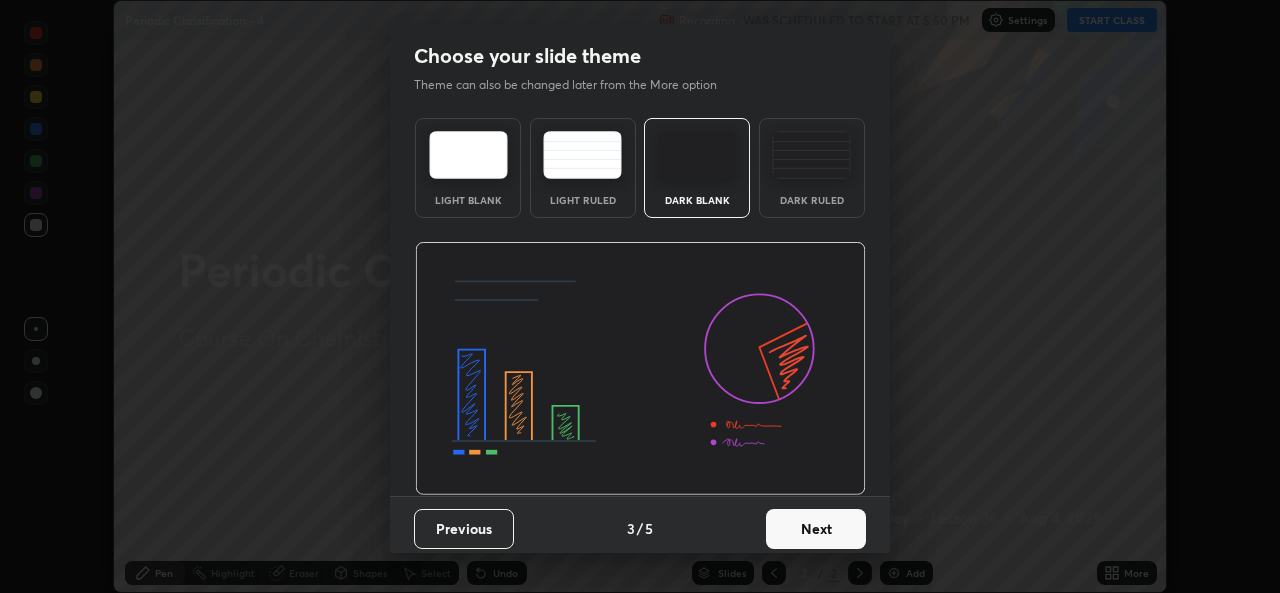 click on "Next" at bounding box center (816, 529) 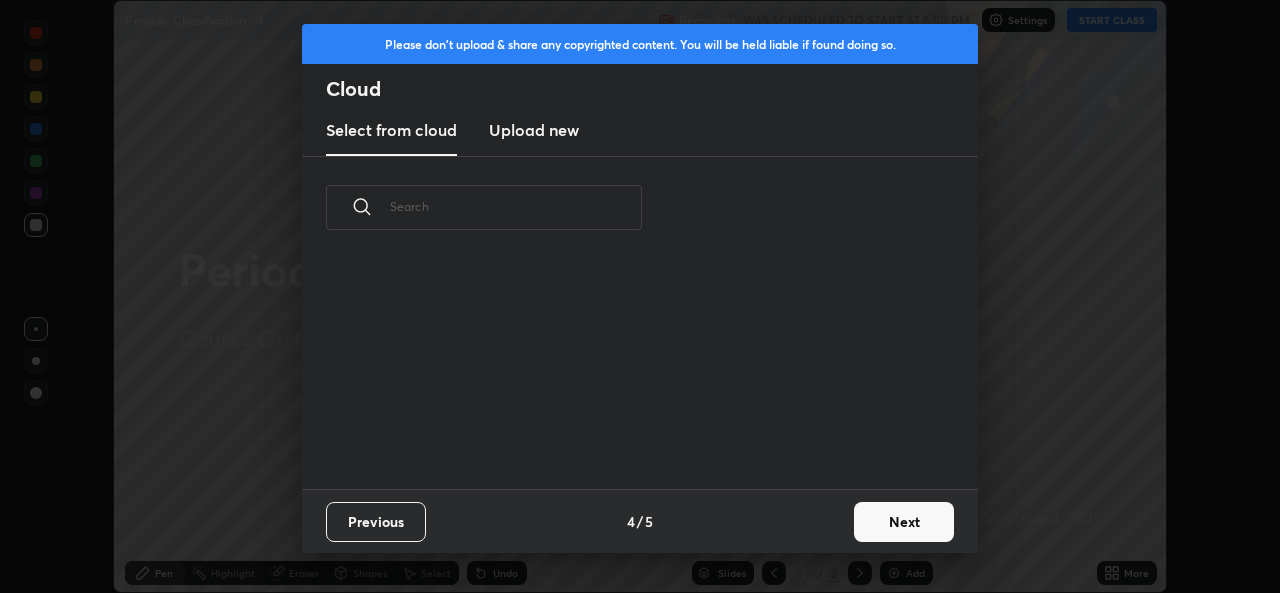 click on "Next" at bounding box center (904, 522) 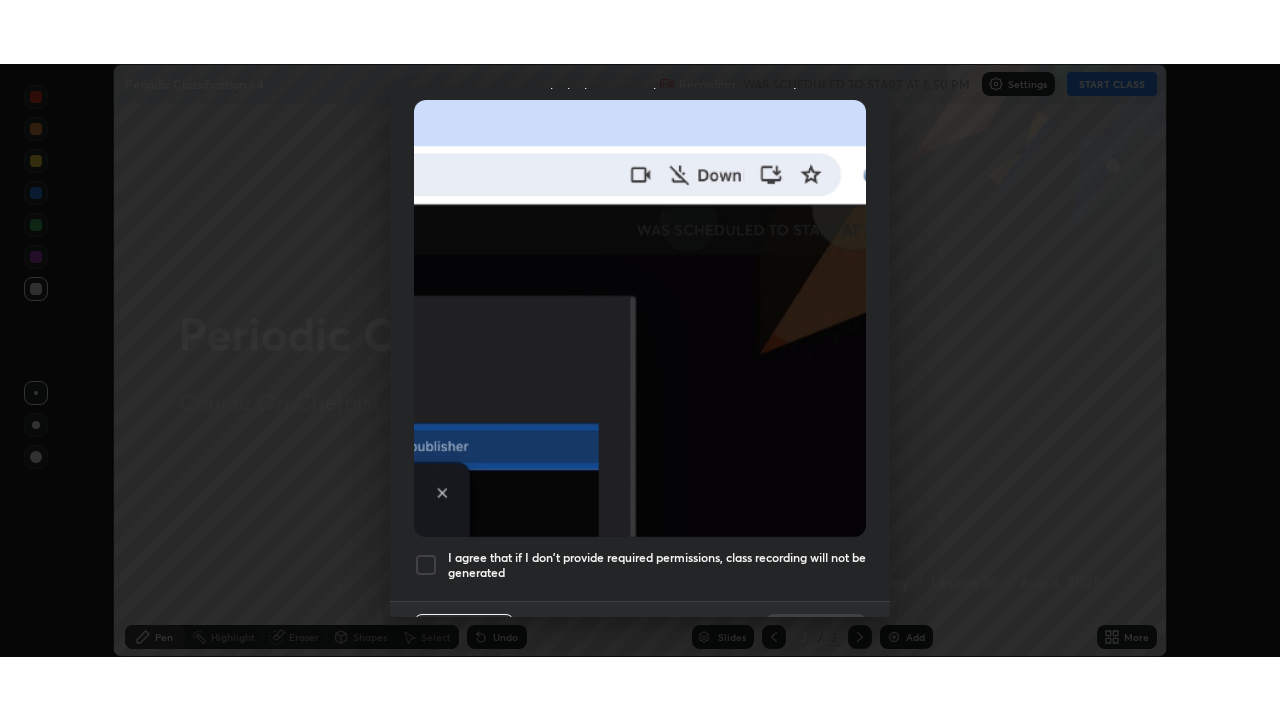scroll, scrollTop: 443, scrollLeft: 0, axis: vertical 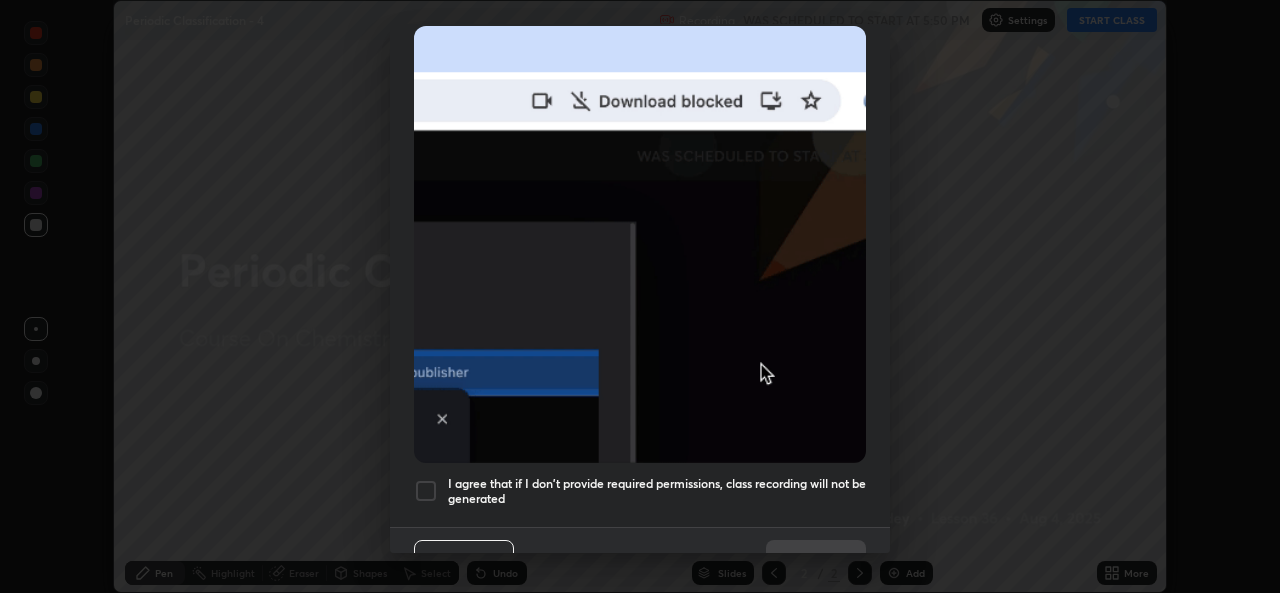 click at bounding box center (426, 491) 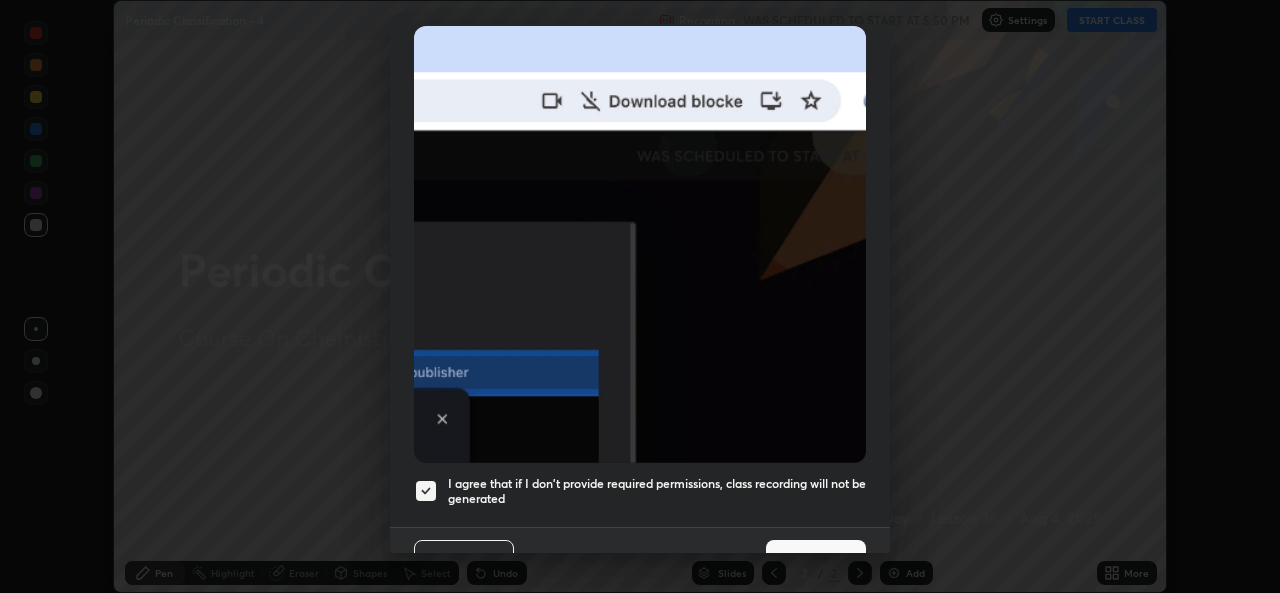 click on "Done" at bounding box center [816, 560] 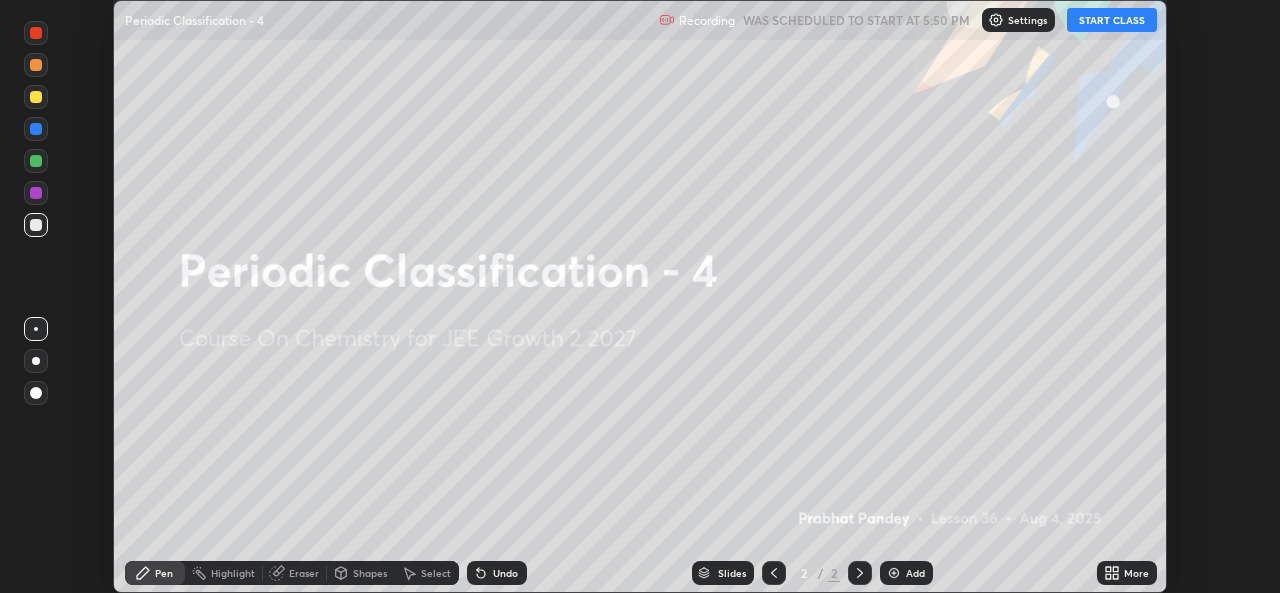 click on "START CLASS" at bounding box center (1112, 20) 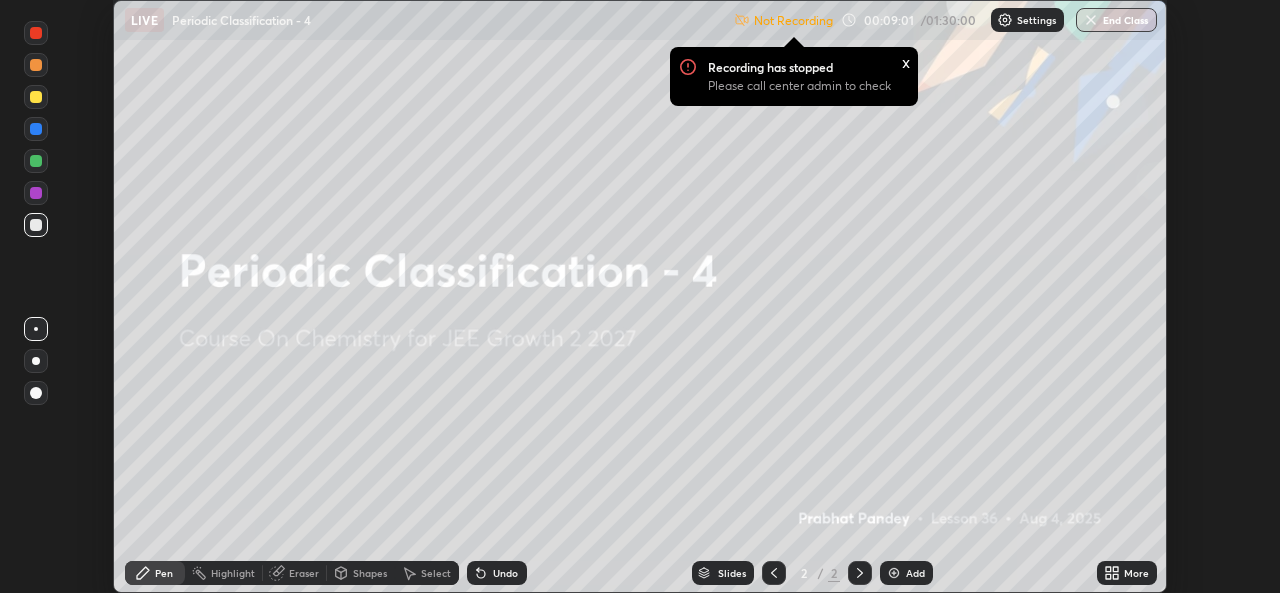 click on "Setting up your live class" at bounding box center [640, 296] 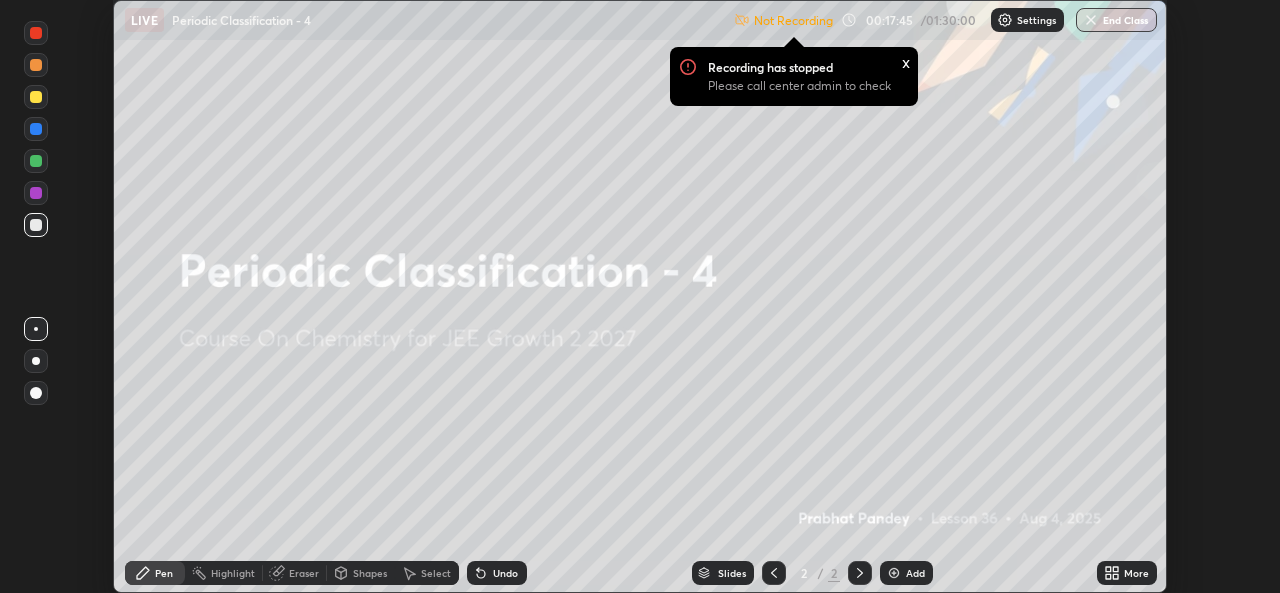 click 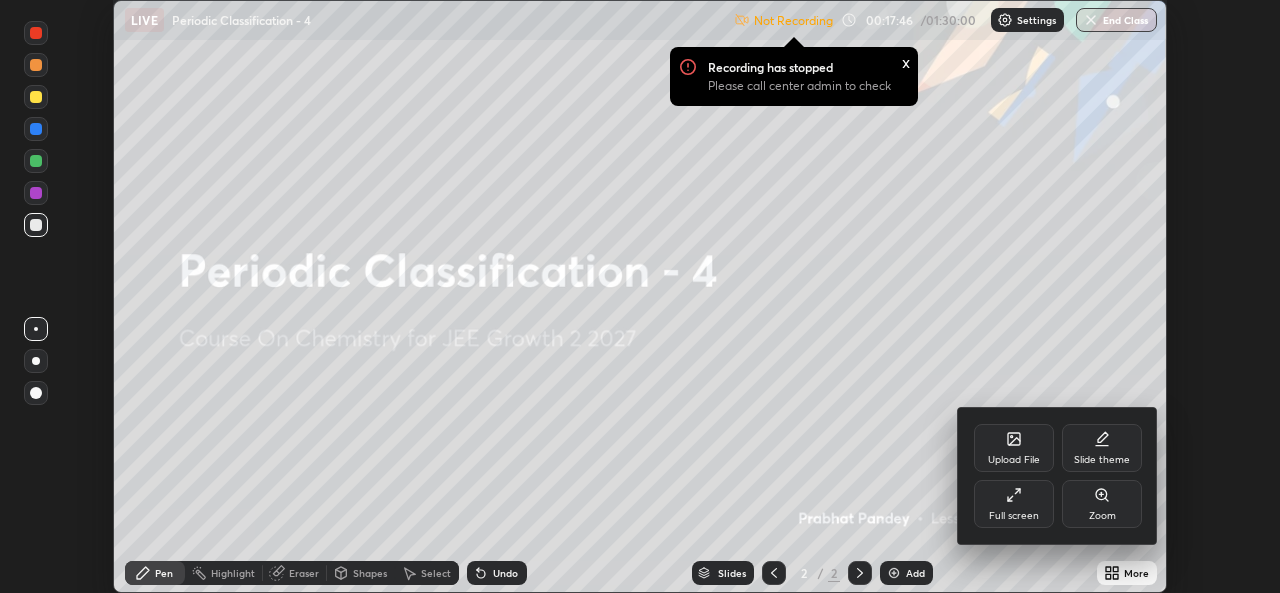 click on "Full screen" at bounding box center [1014, 504] 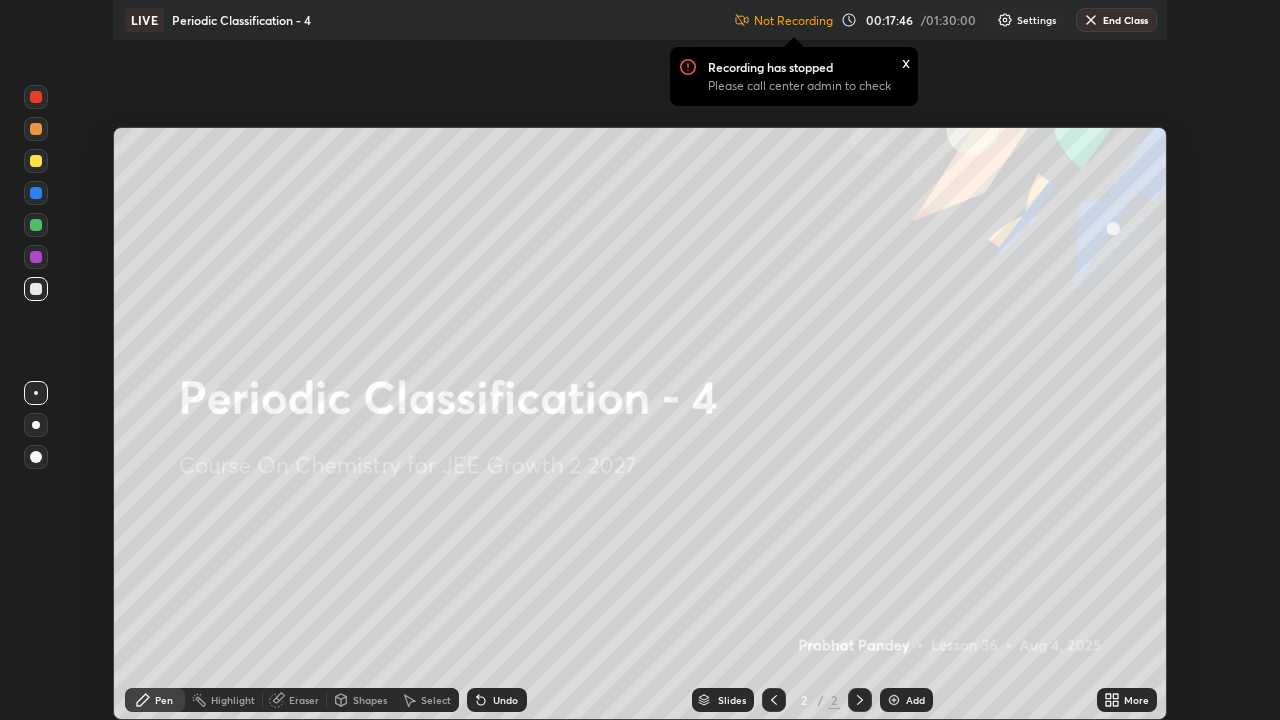 scroll, scrollTop: 99280, scrollLeft: 98720, axis: both 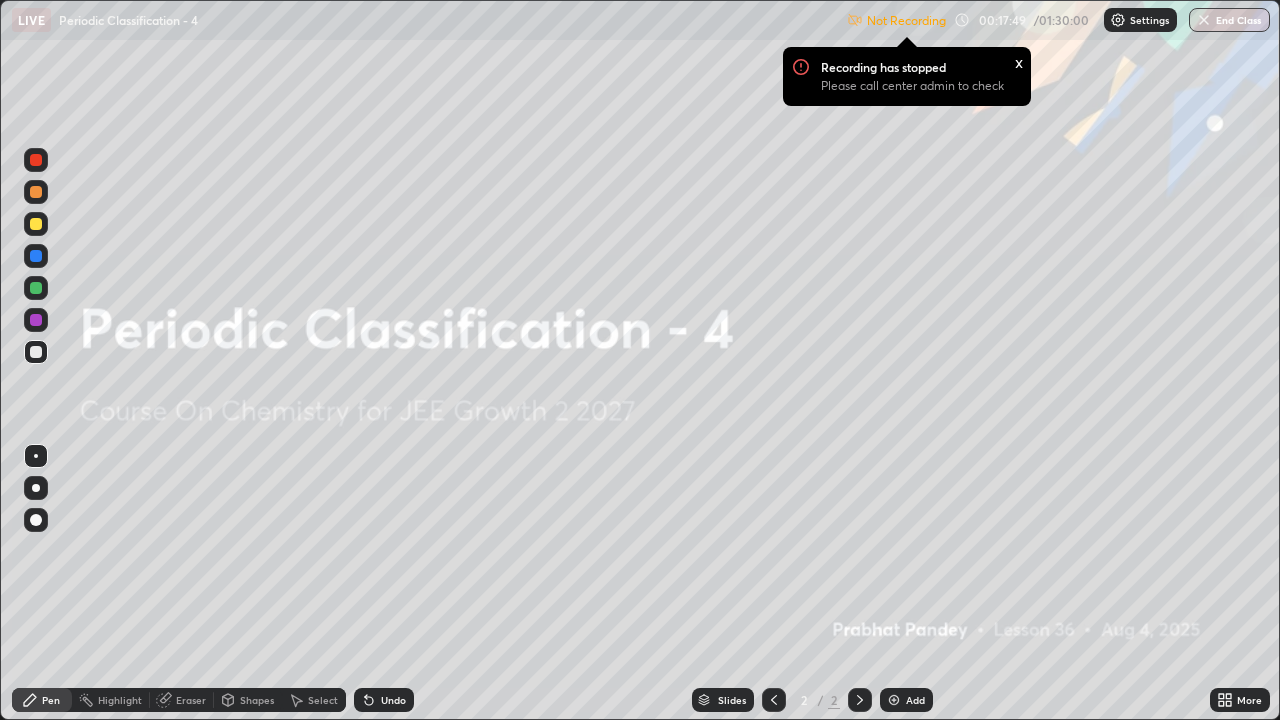 click on "x" at bounding box center [1019, 61] 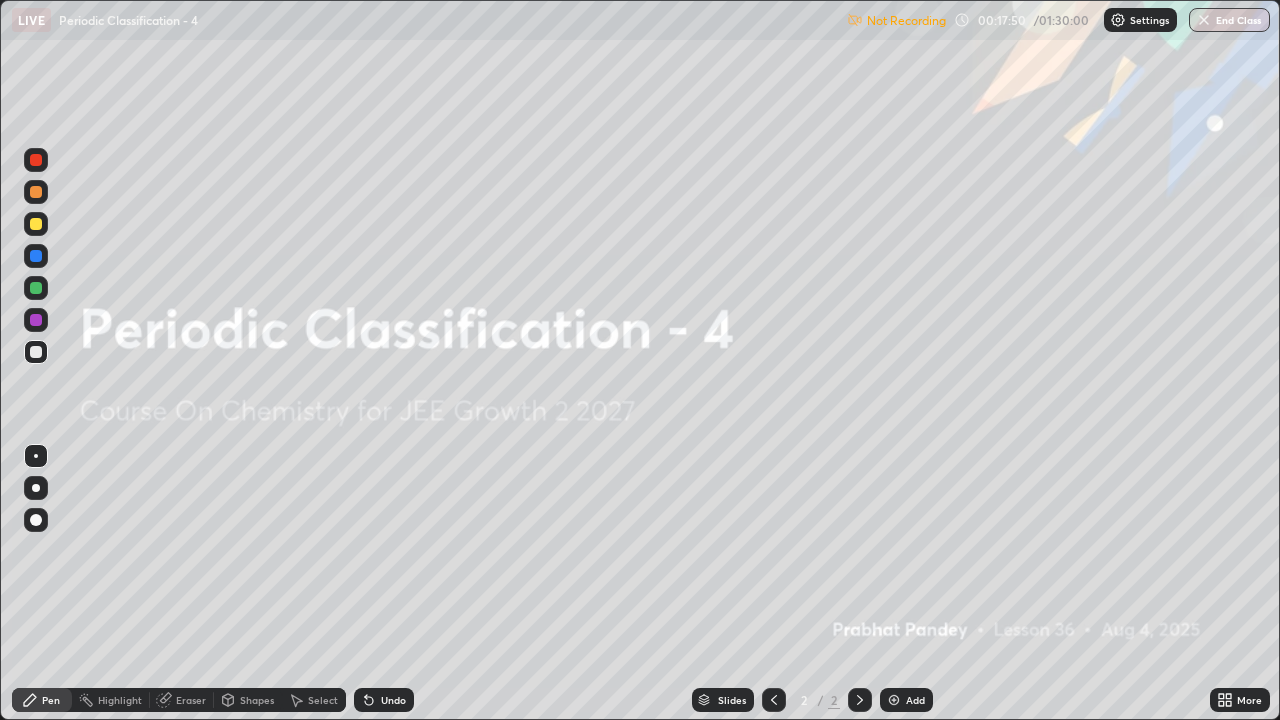 click on "Settings" at bounding box center [1140, 20] 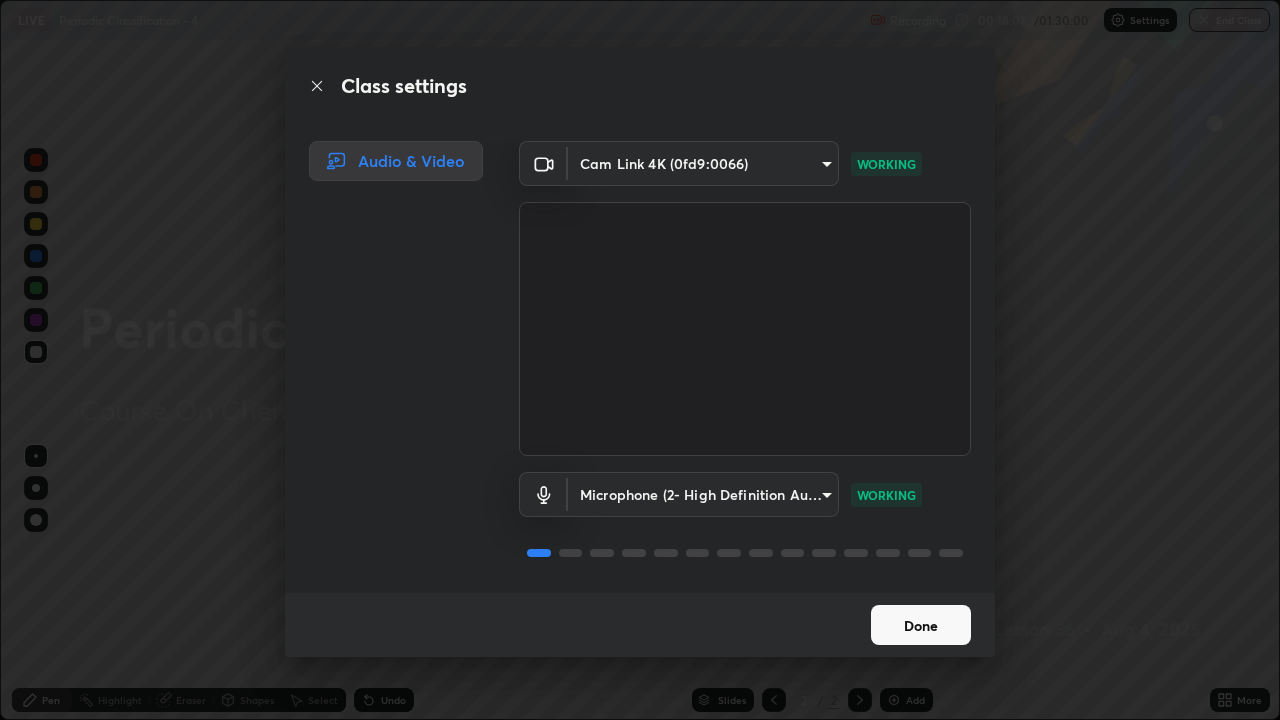 click on "Done" at bounding box center (921, 625) 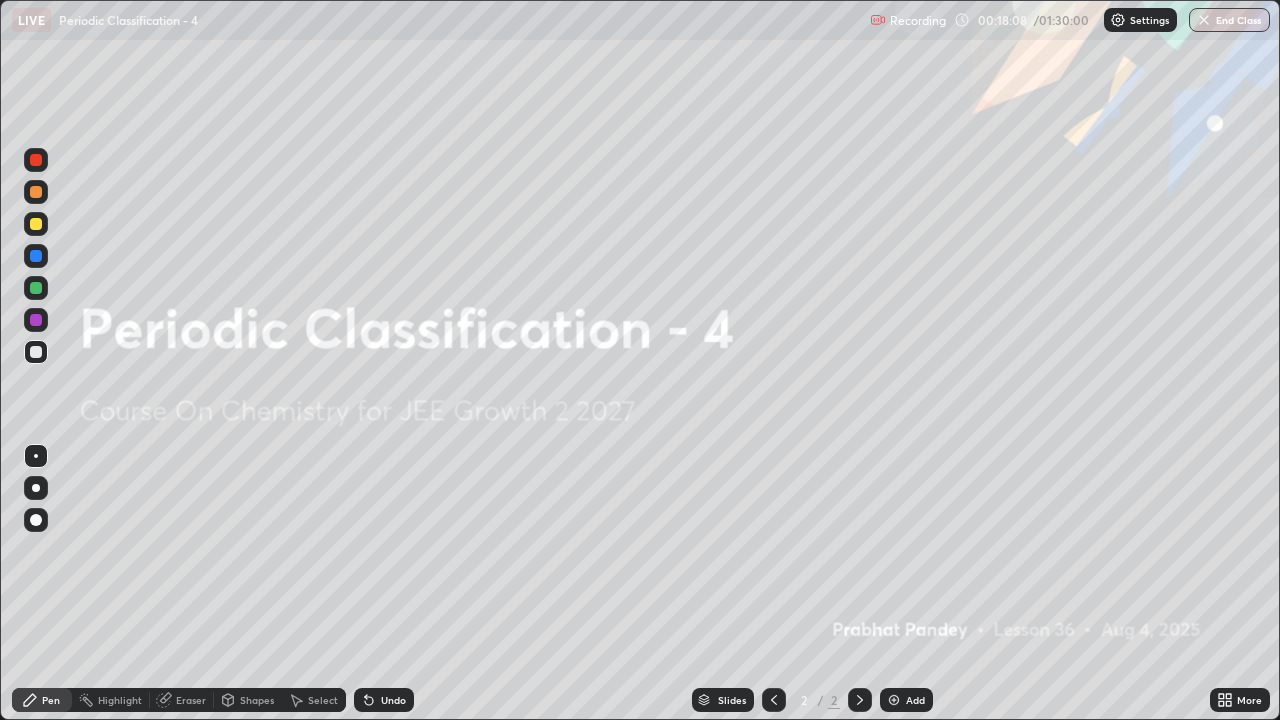 click at bounding box center (894, 700) 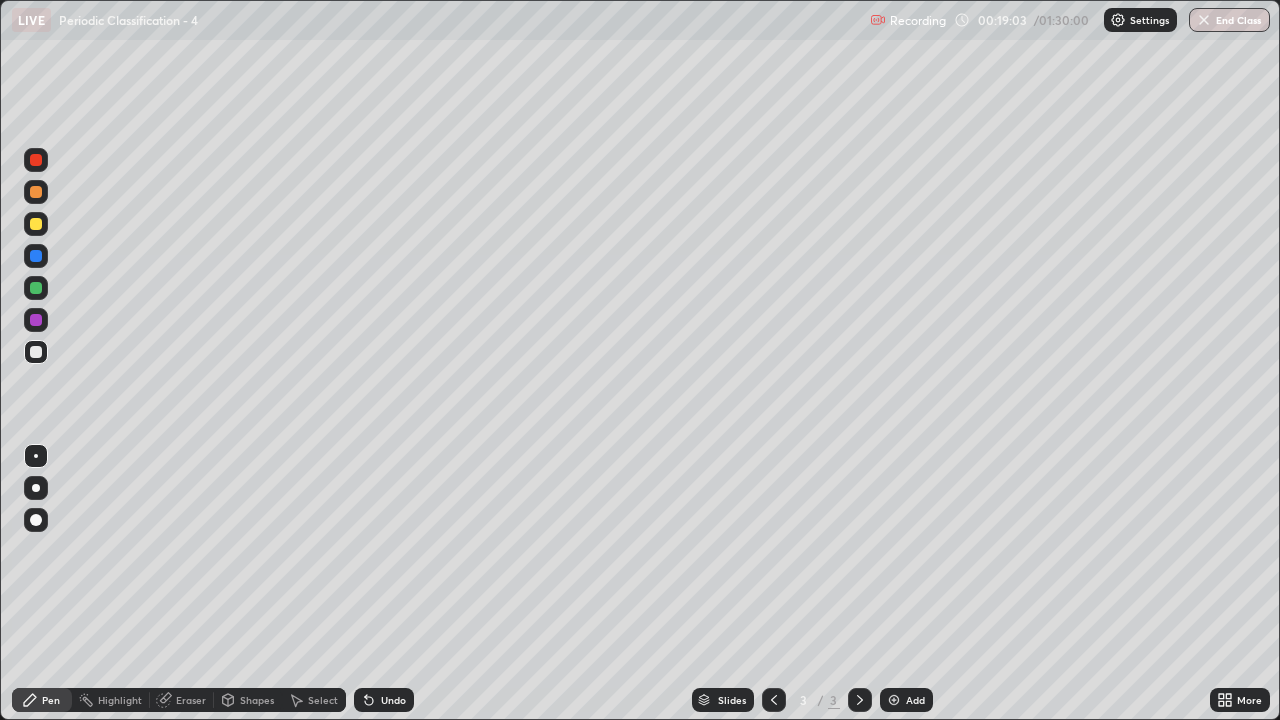 click on "Eraser" at bounding box center (191, 700) 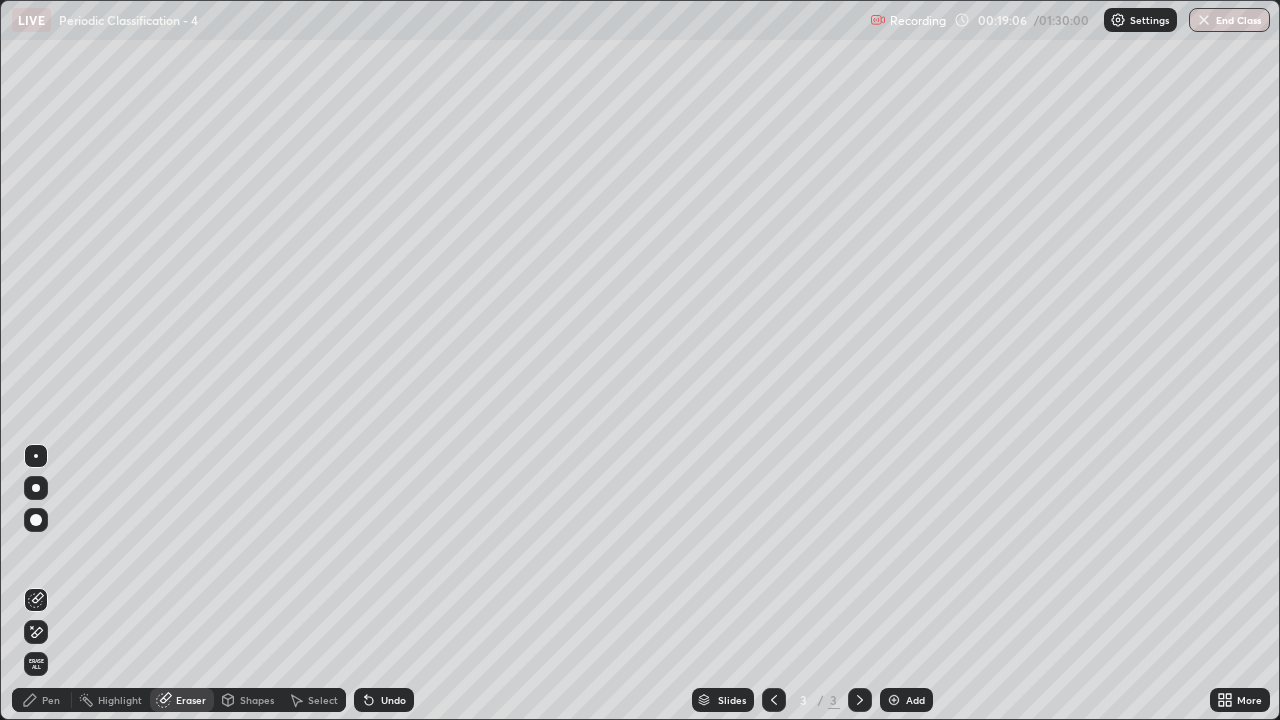 click on "Pen" at bounding box center [42, 700] 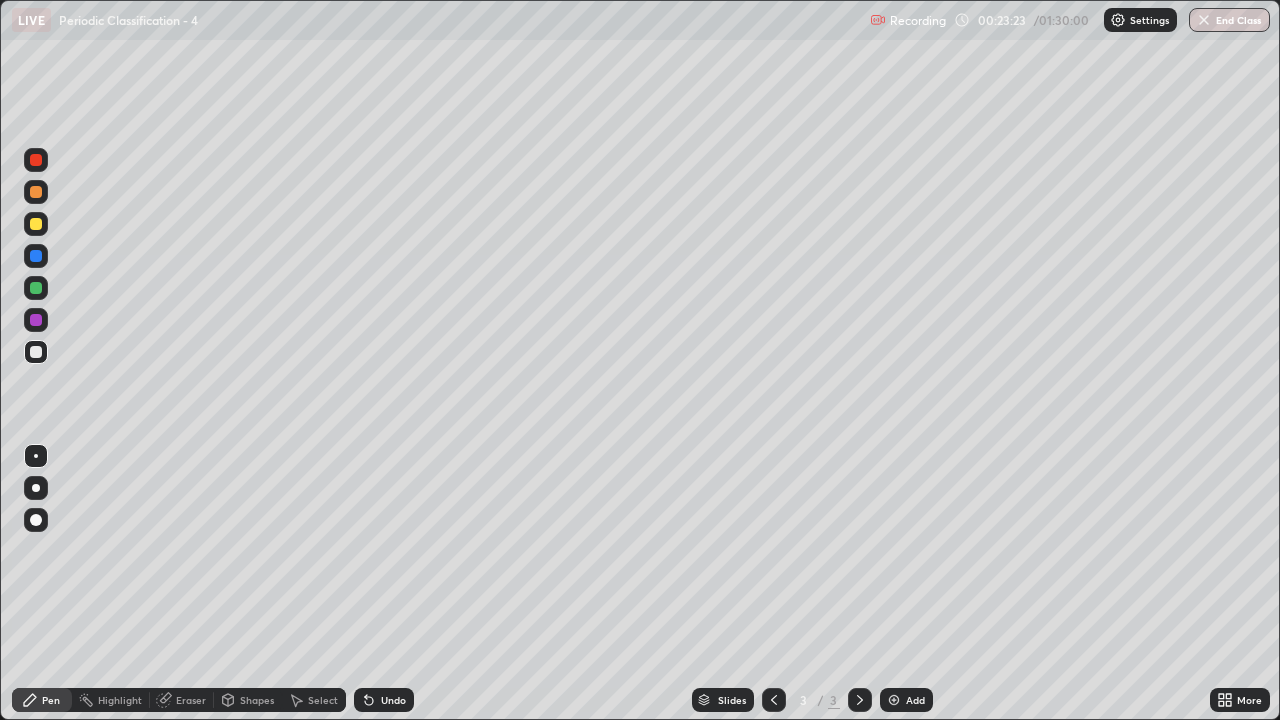 click at bounding box center (36, 288) 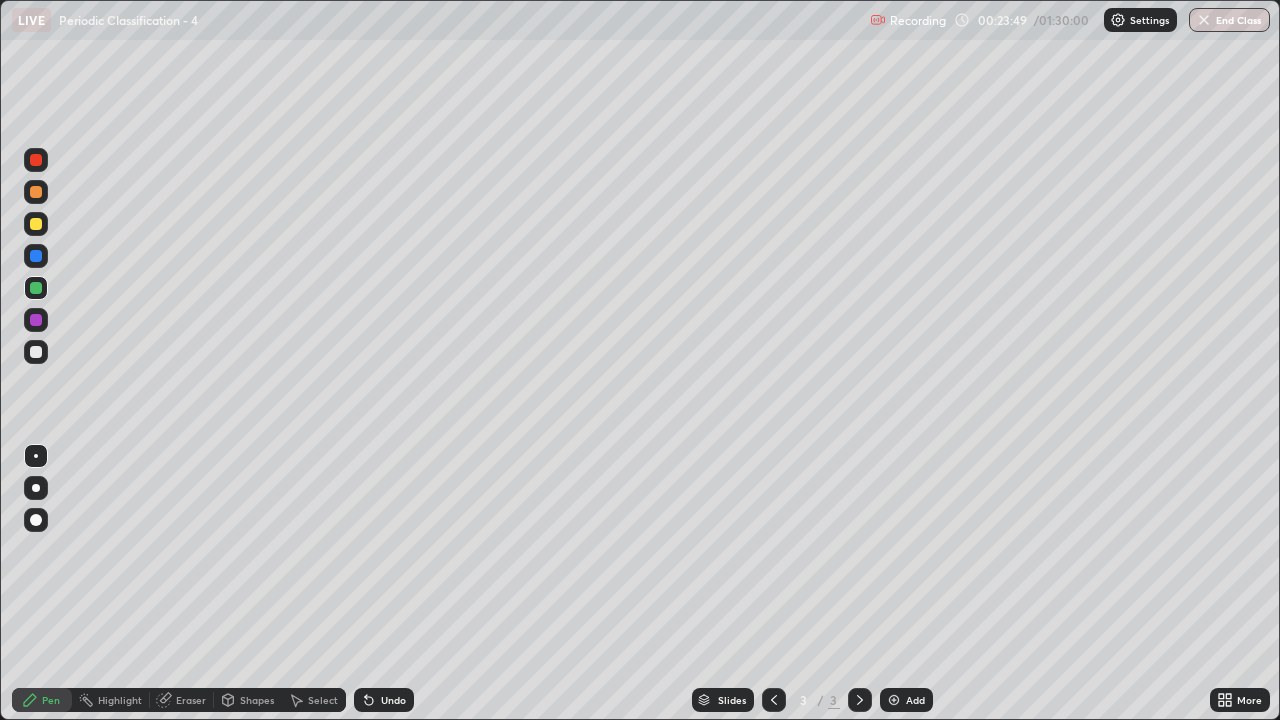 click at bounding box center [36, 288] 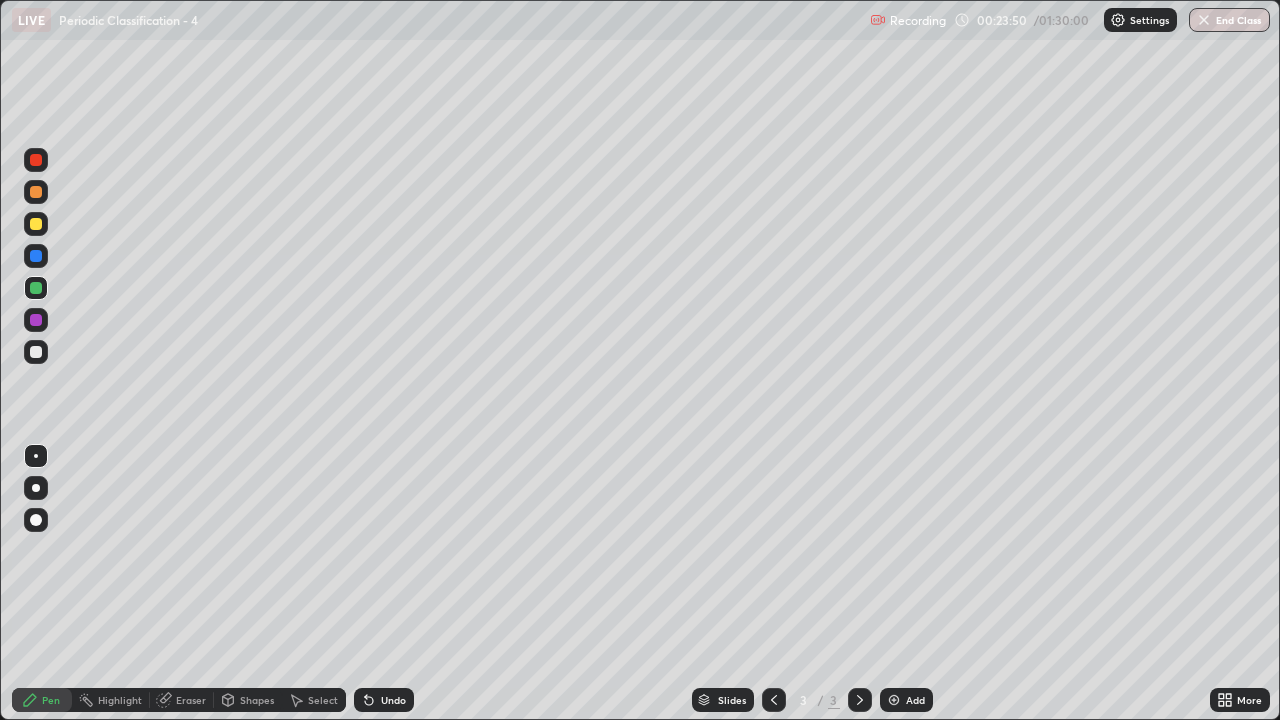 click at bounding box center [36, 224] 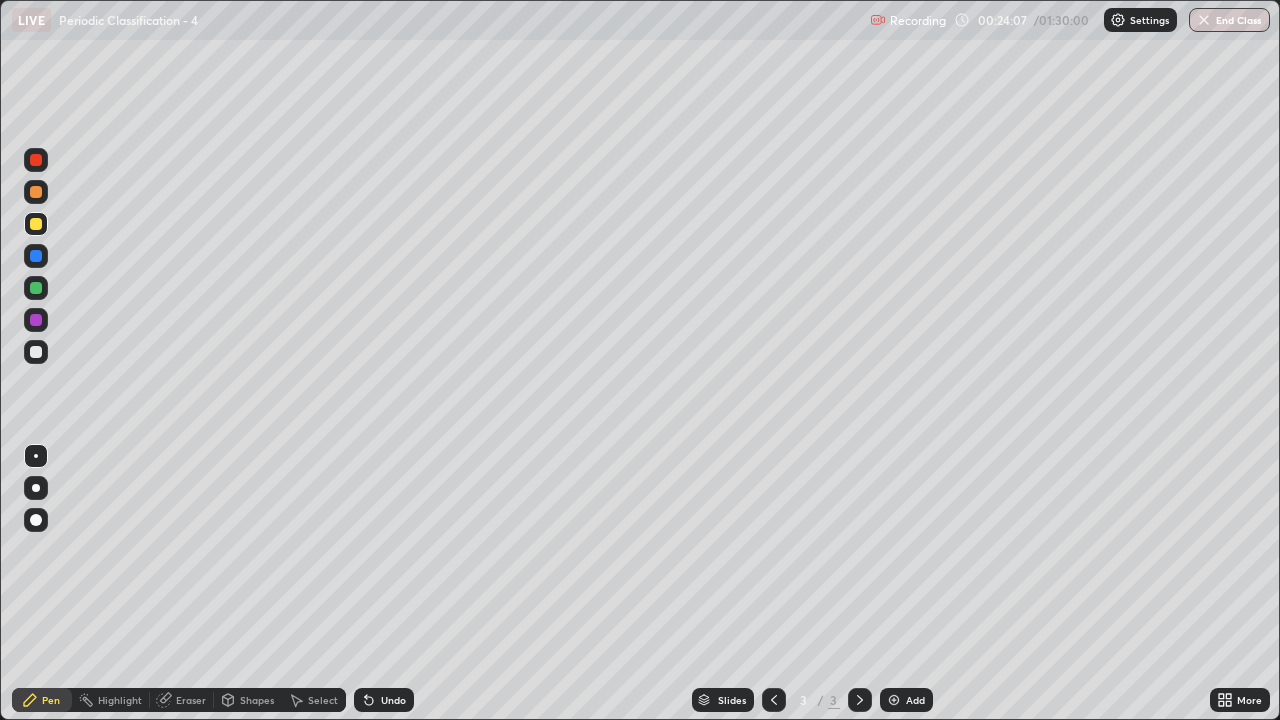 click at bounding box center [36, 352] 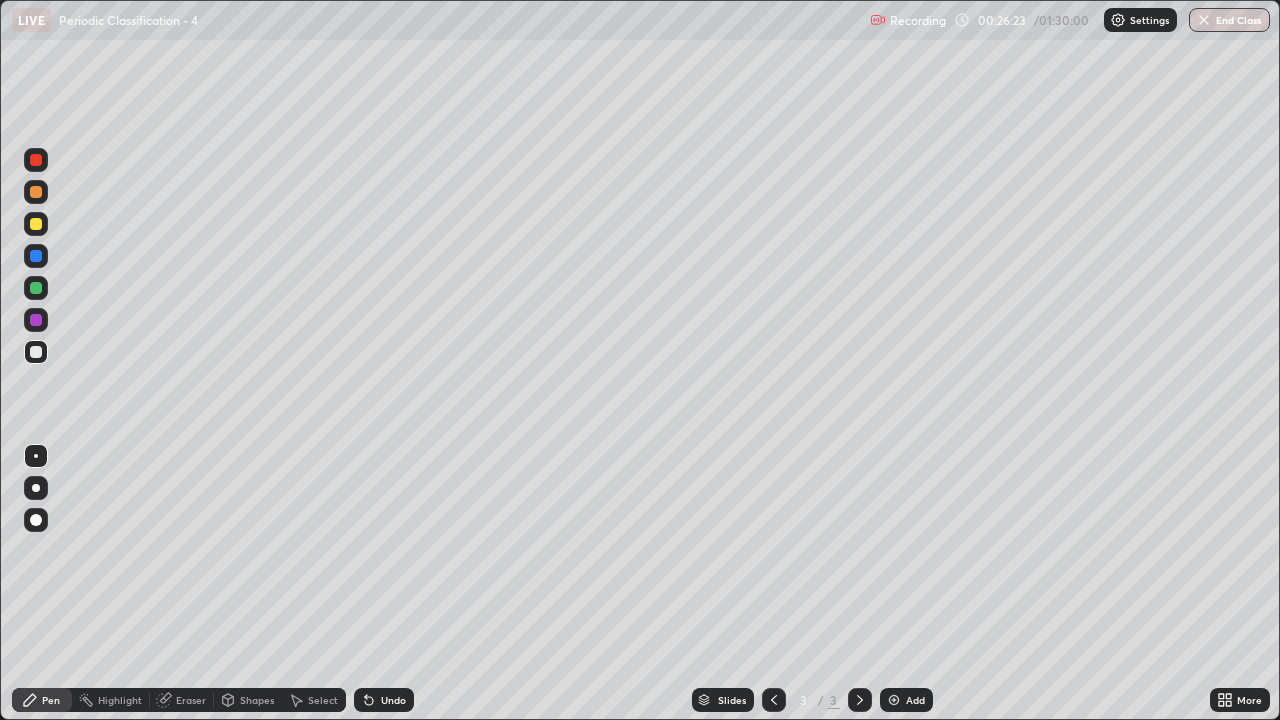 click 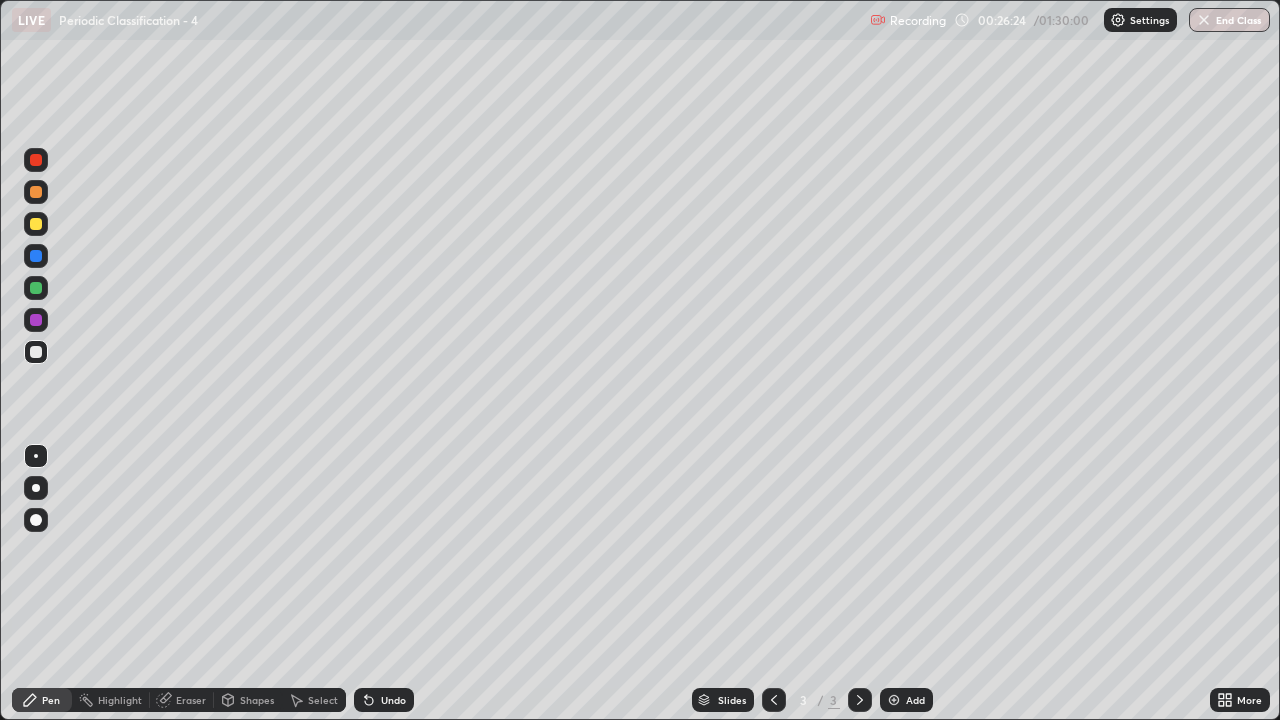 click at bounding box center (894, 700) 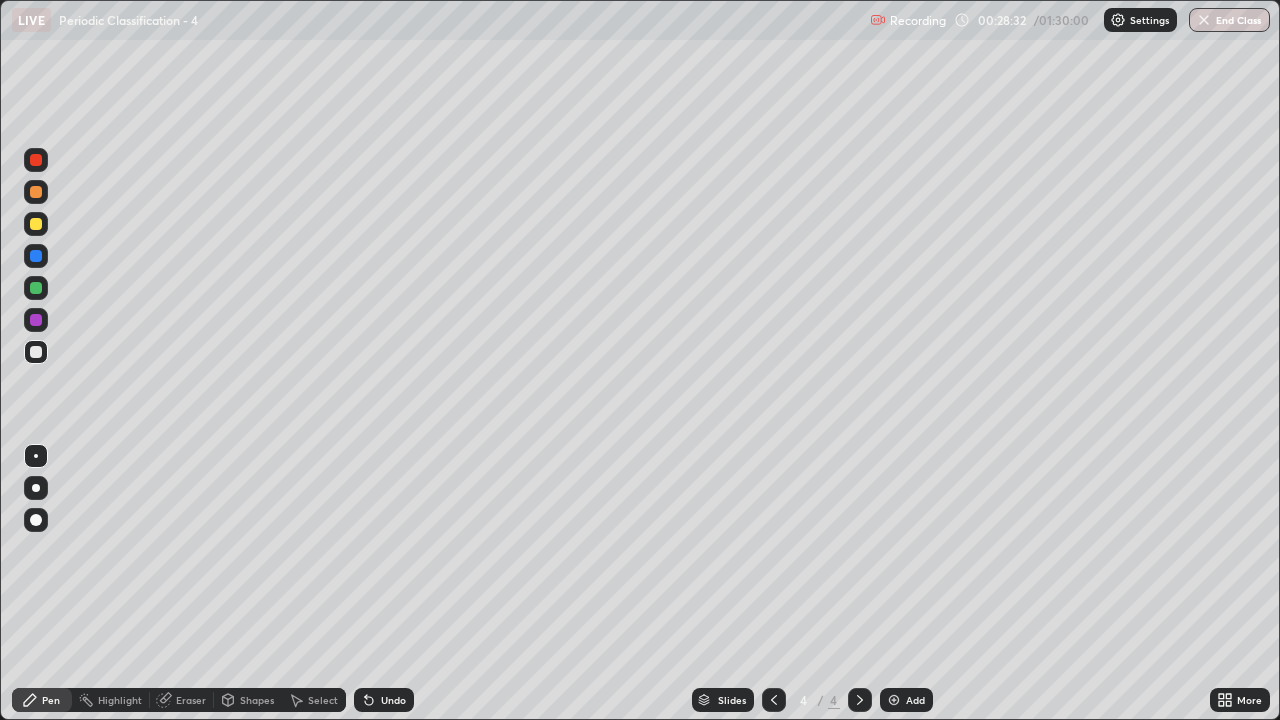 click on "Undo" at bounding box center (384, 700) 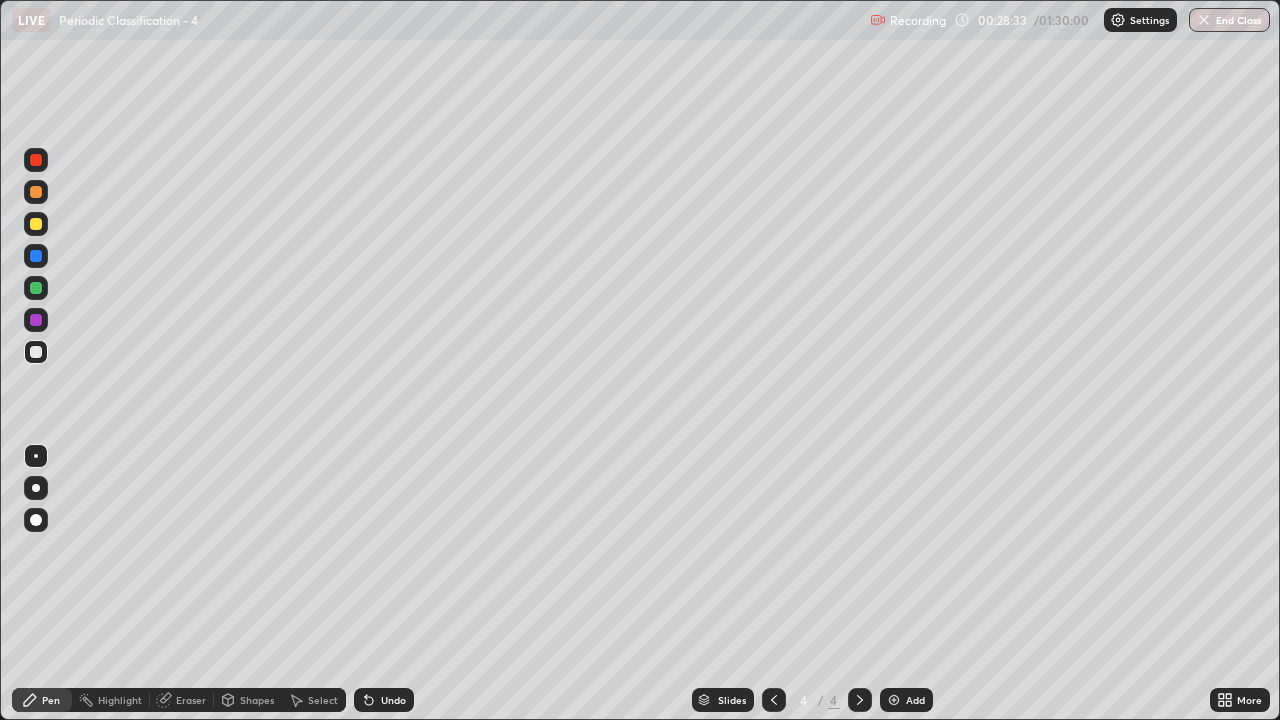 click on "Undo" at bounding box center [384, 700] 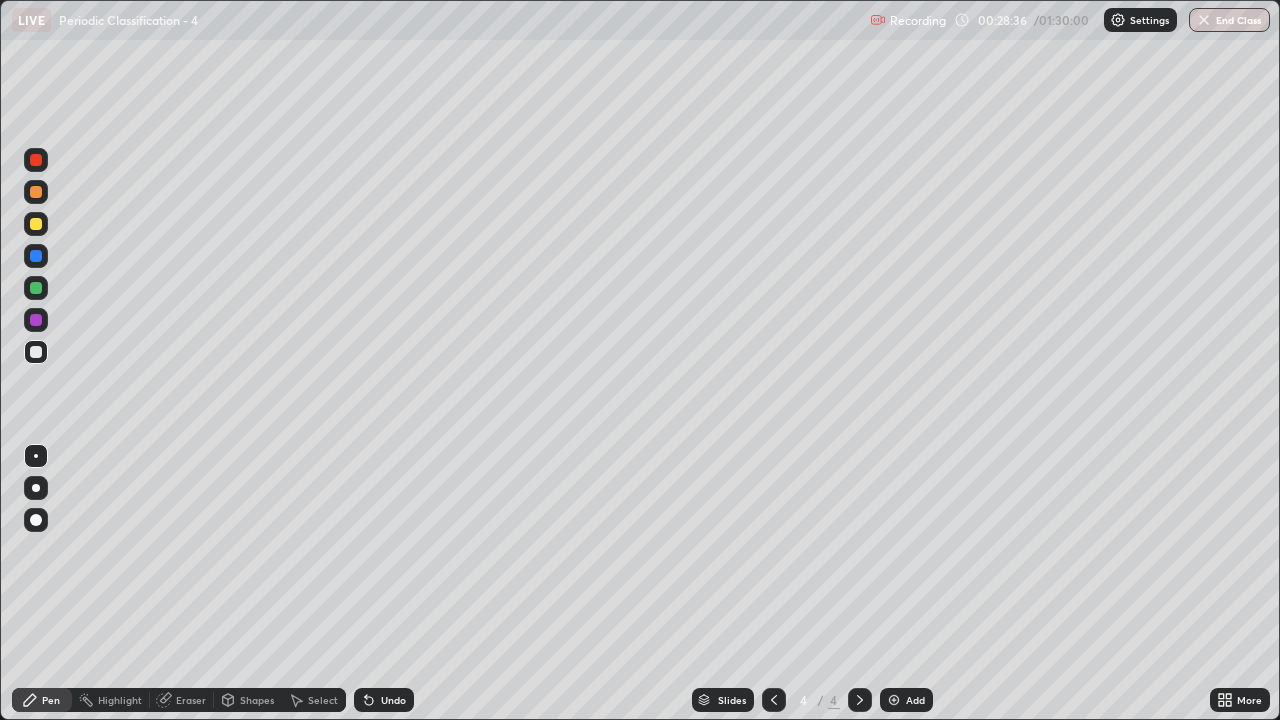 click on "Undo" at bounding box center (393, 700) 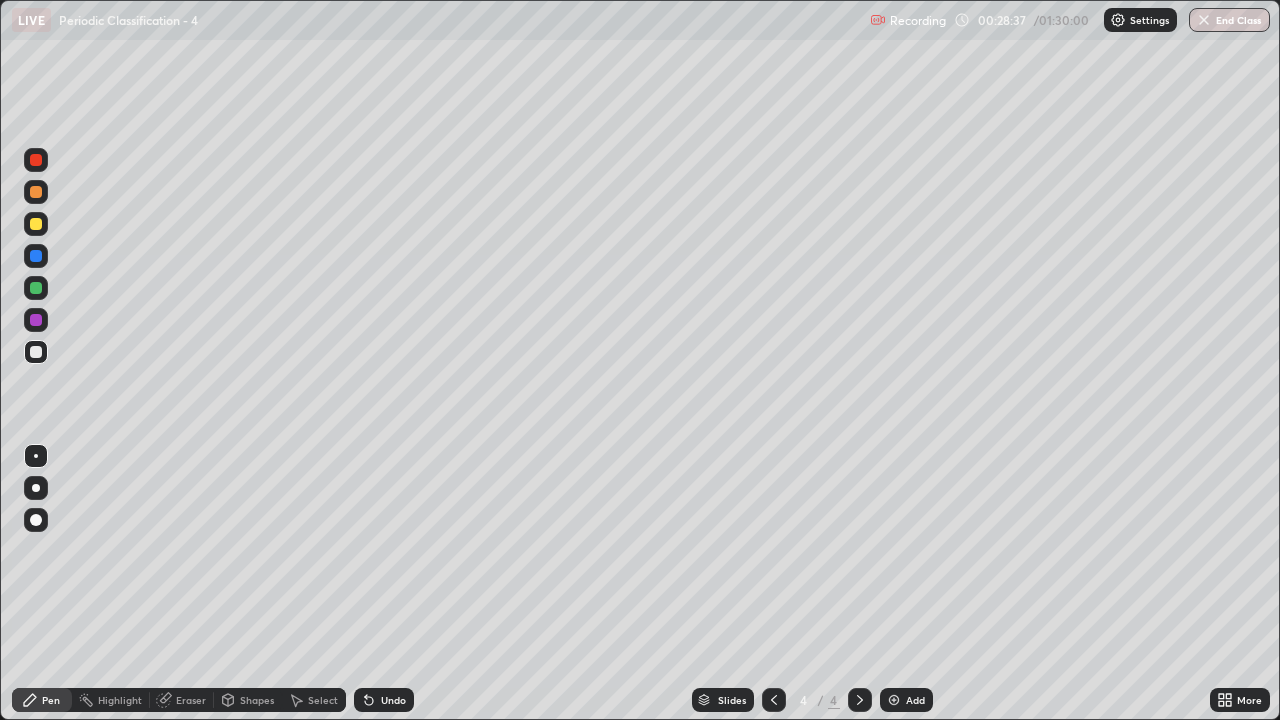 click on "Undo" at bounding box center (393, 700) 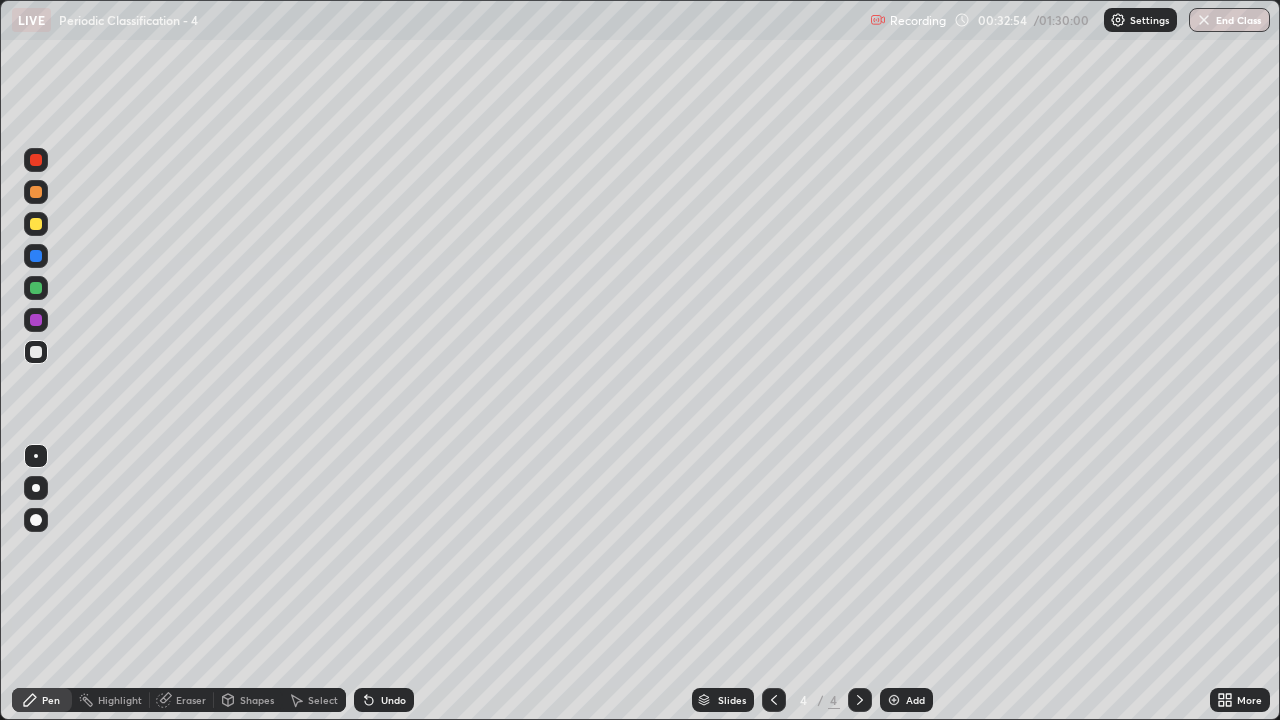 click at bounding box center [894, 700] 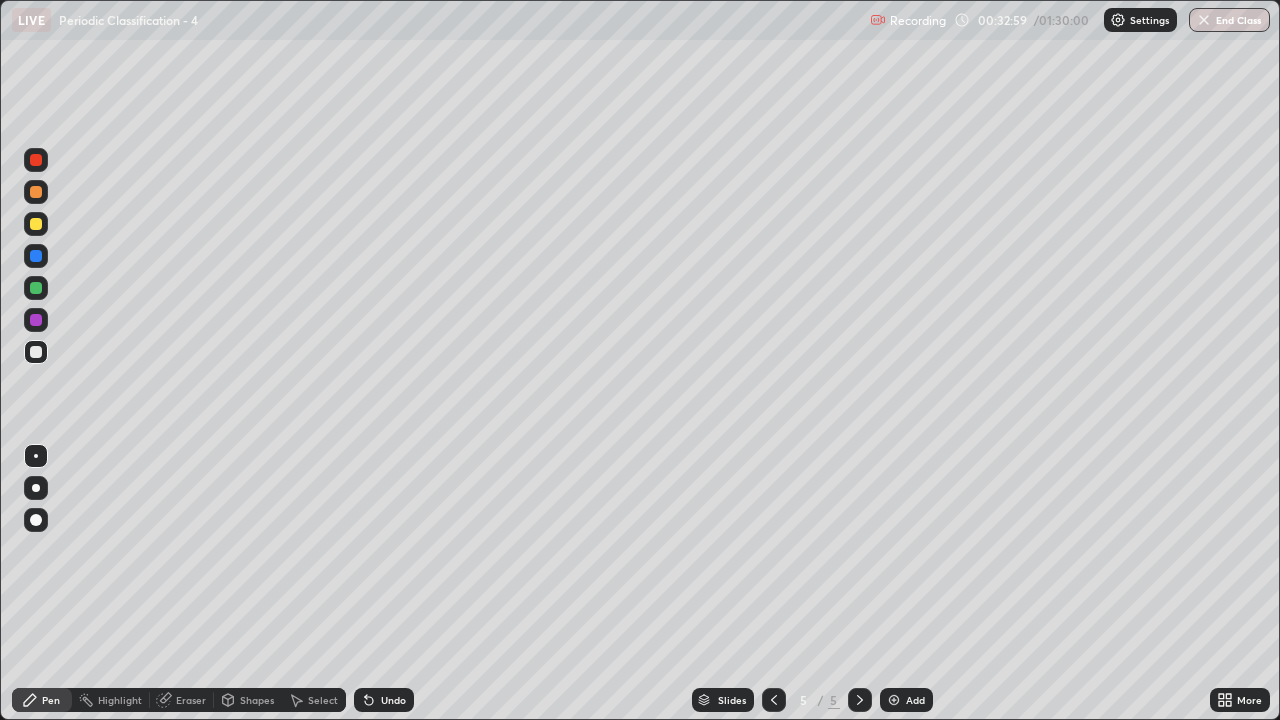 click on "Undo" at bounding box center [393, 700] 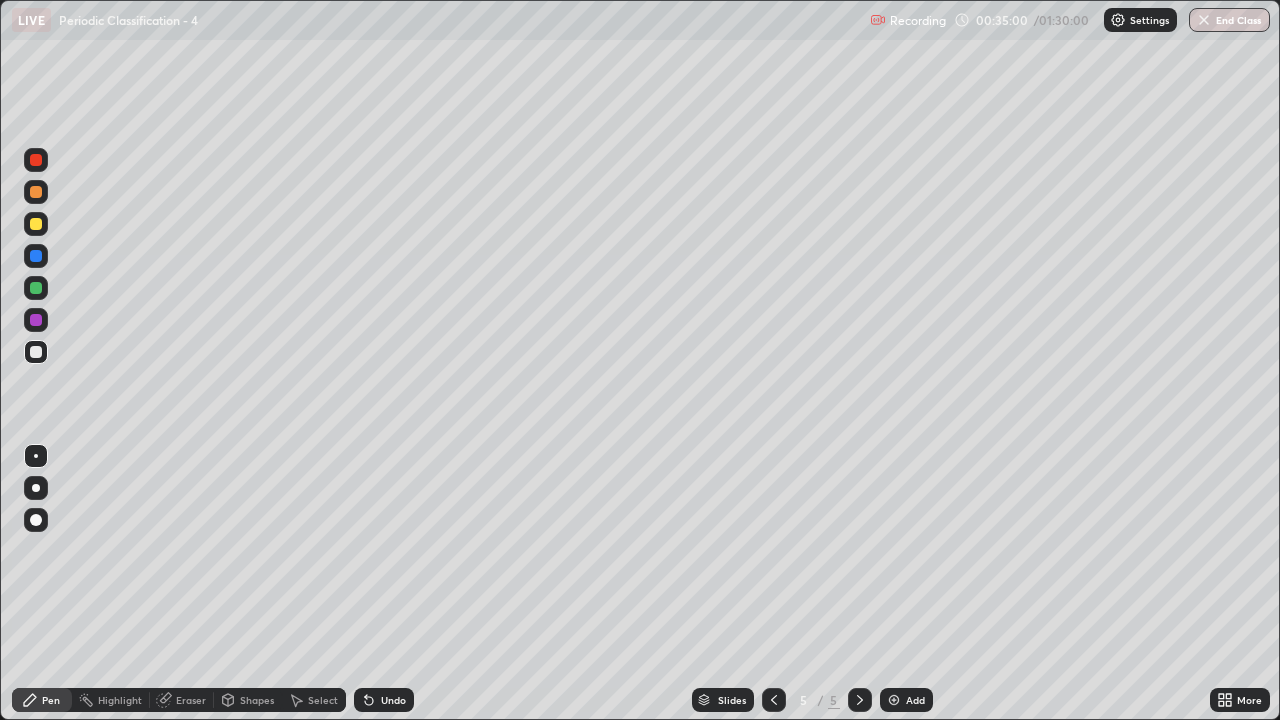 click at bounding box center [36, 288] 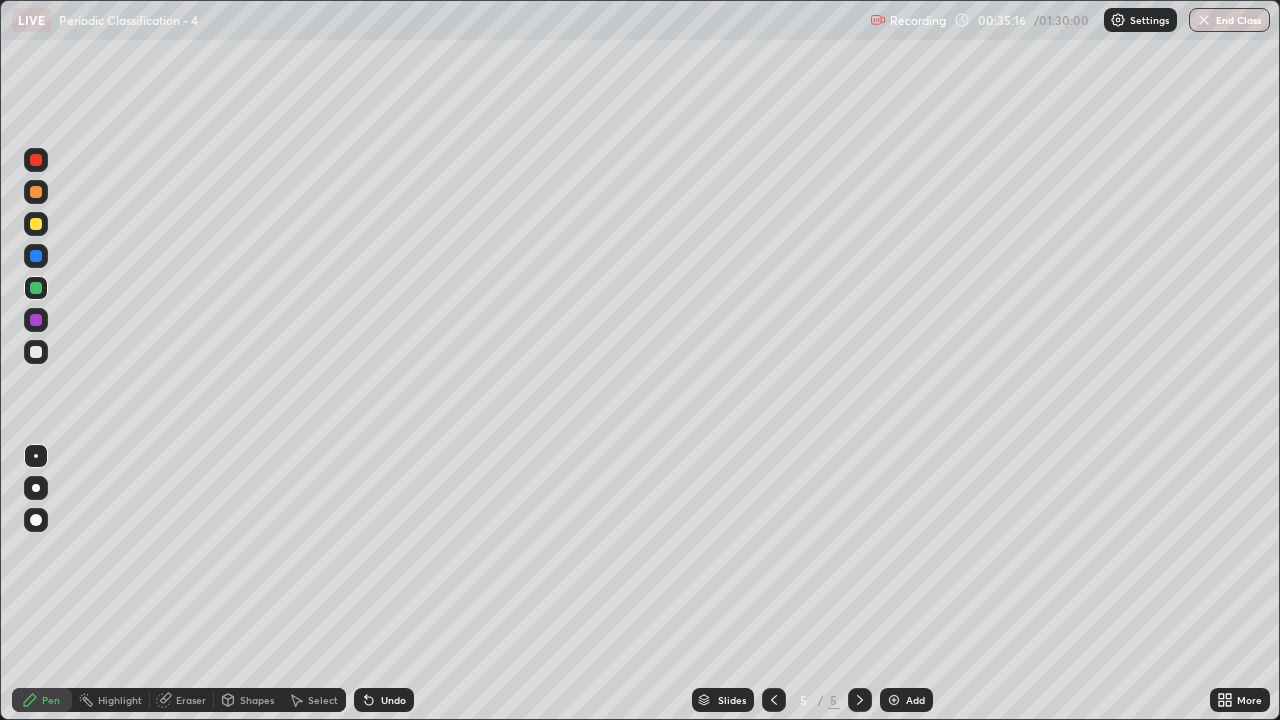 click at bounding box center (36, 224) 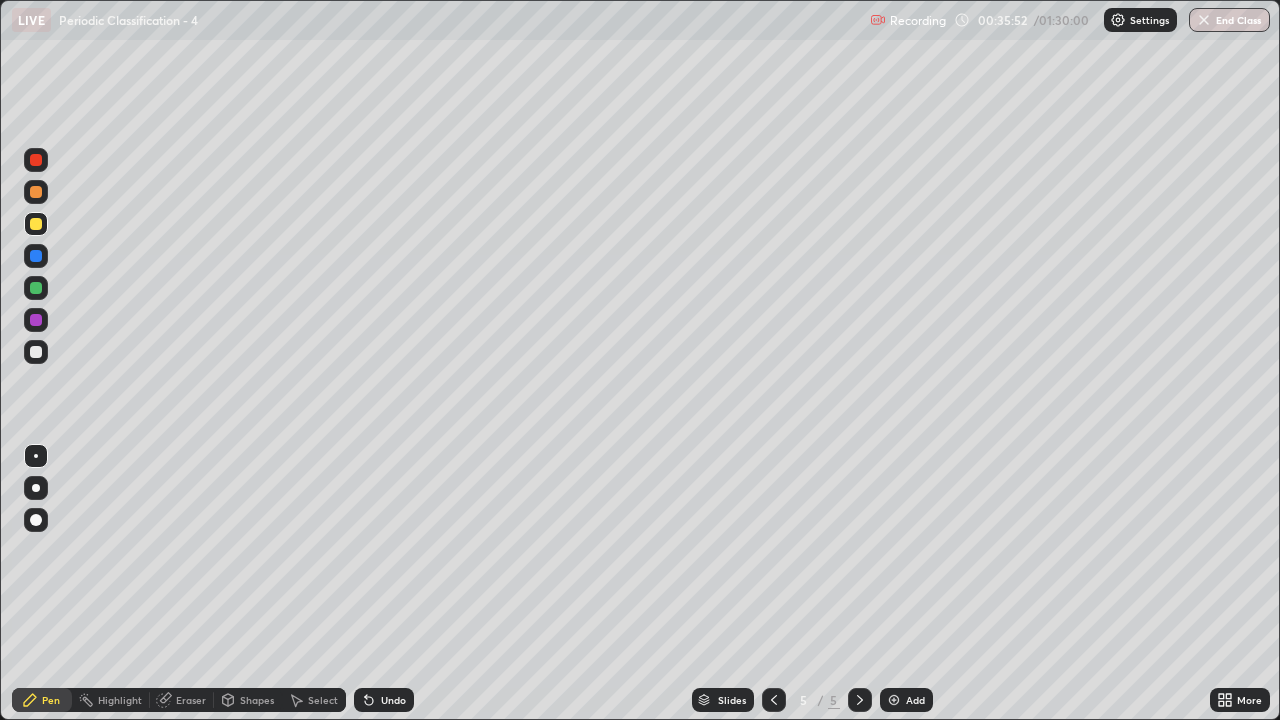 click at bounding box center (36, 288) 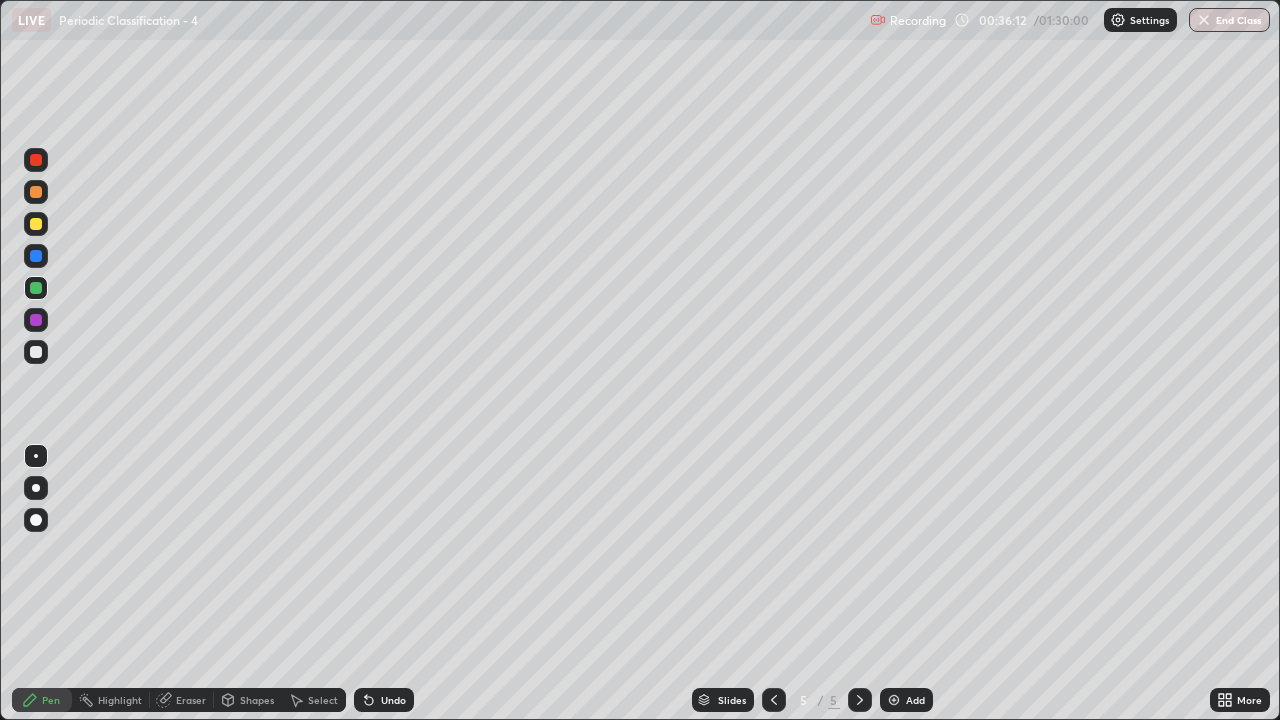 click at bounding box center [36, 224] 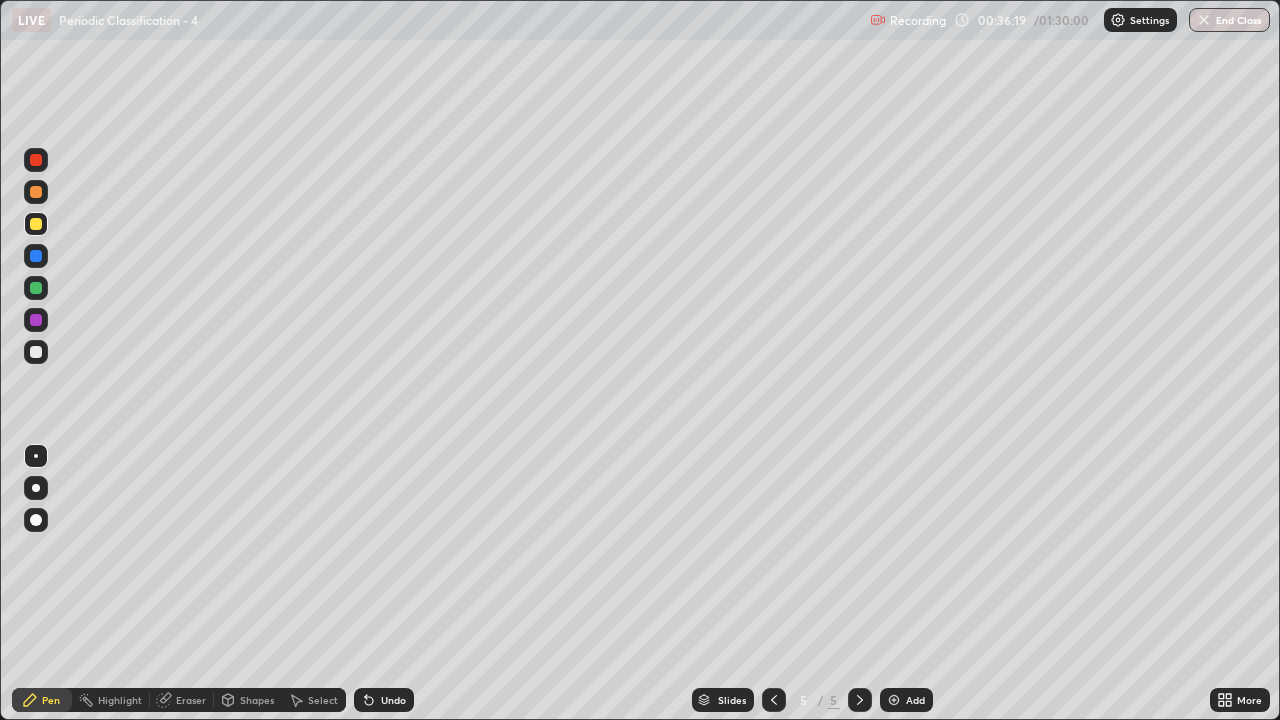 click at bounding box center [36, 288] 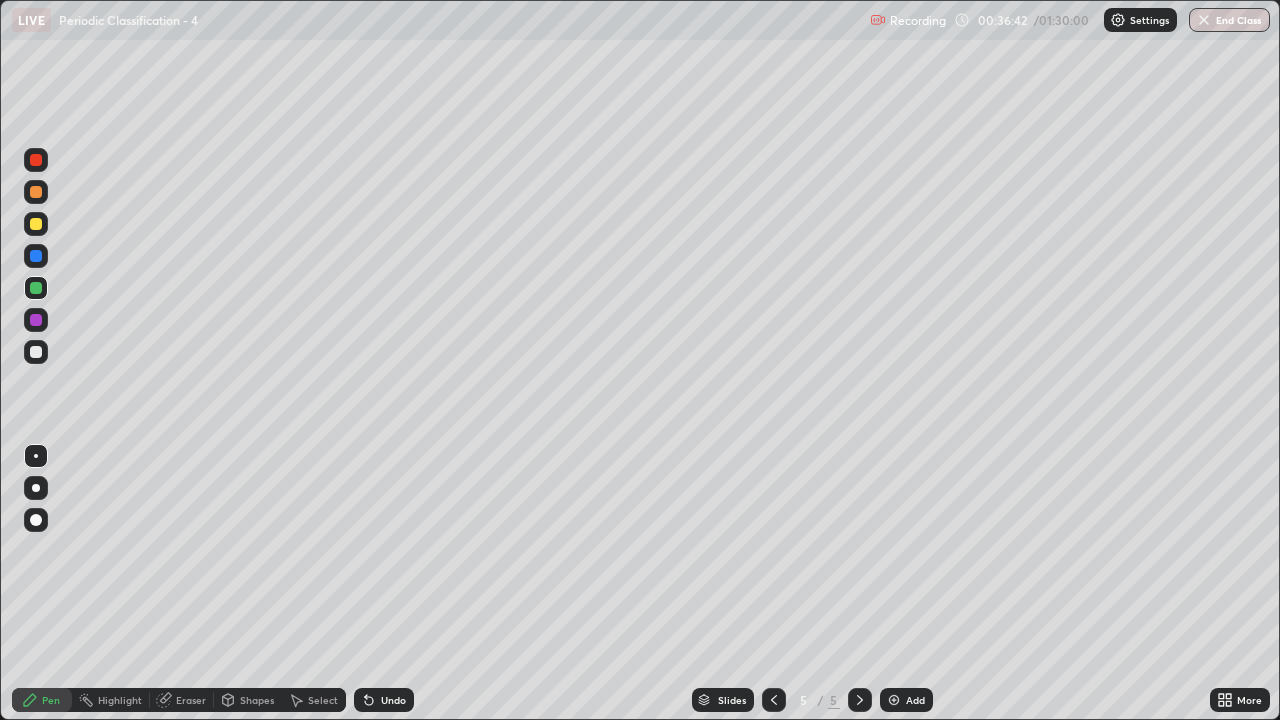 click at bounding box center [36, 224] 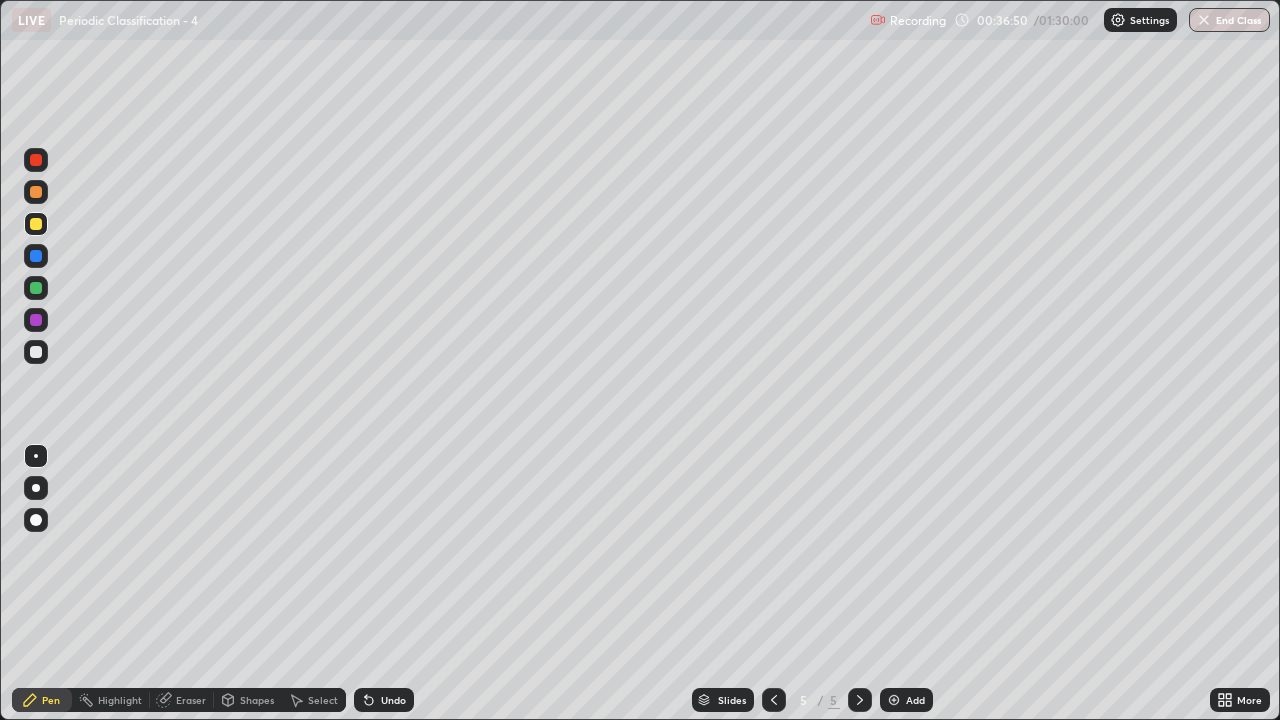 click at bounding box center (36, 192) 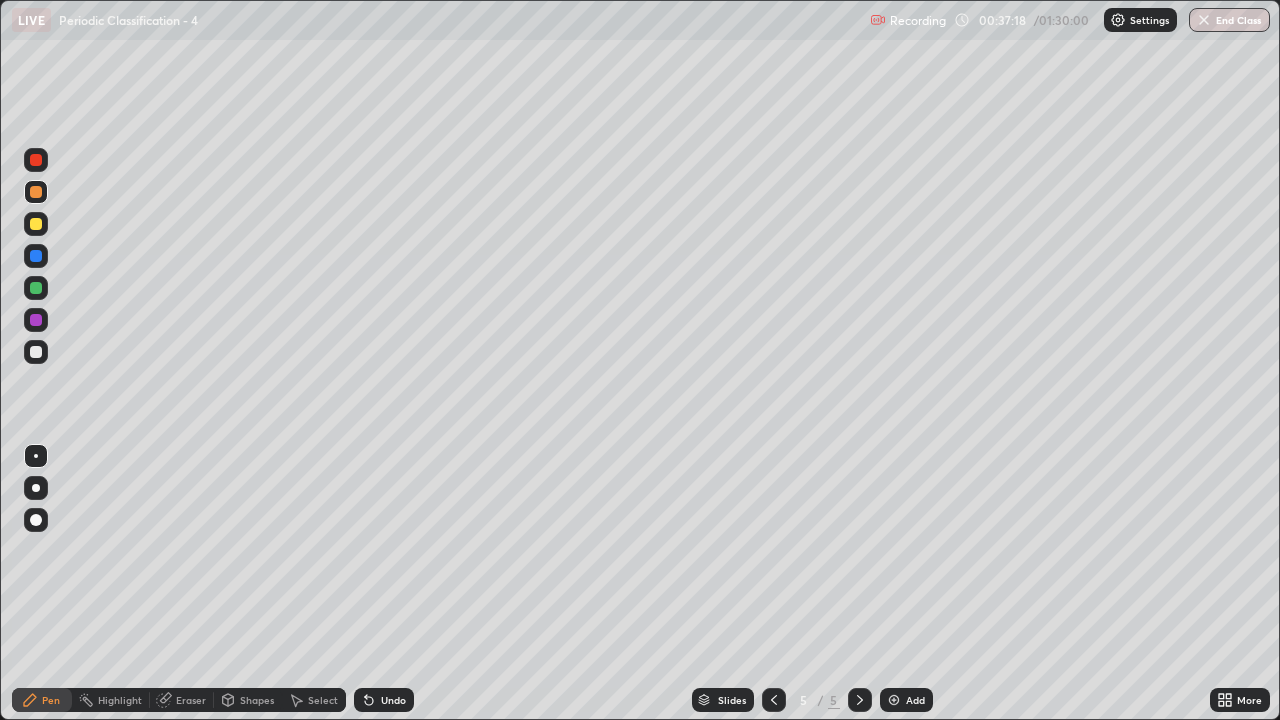 click at bounding box center [36, 320] 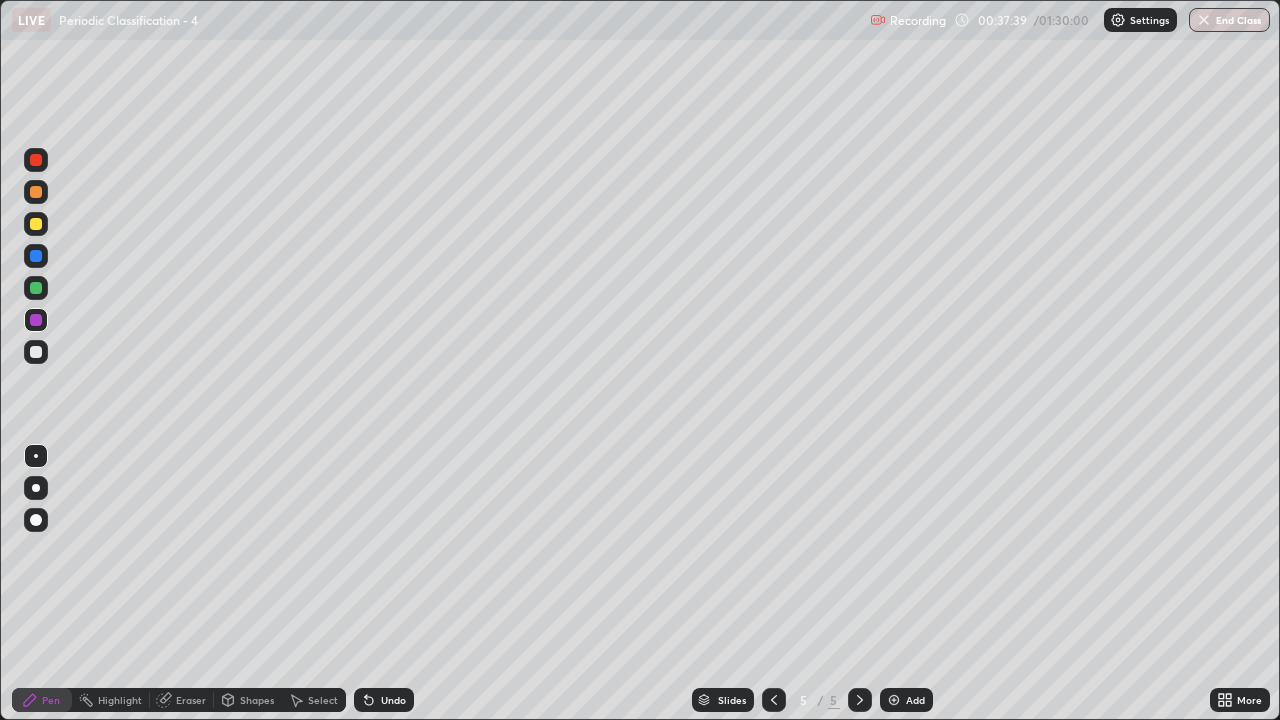 click at bounding box center [36, 352] 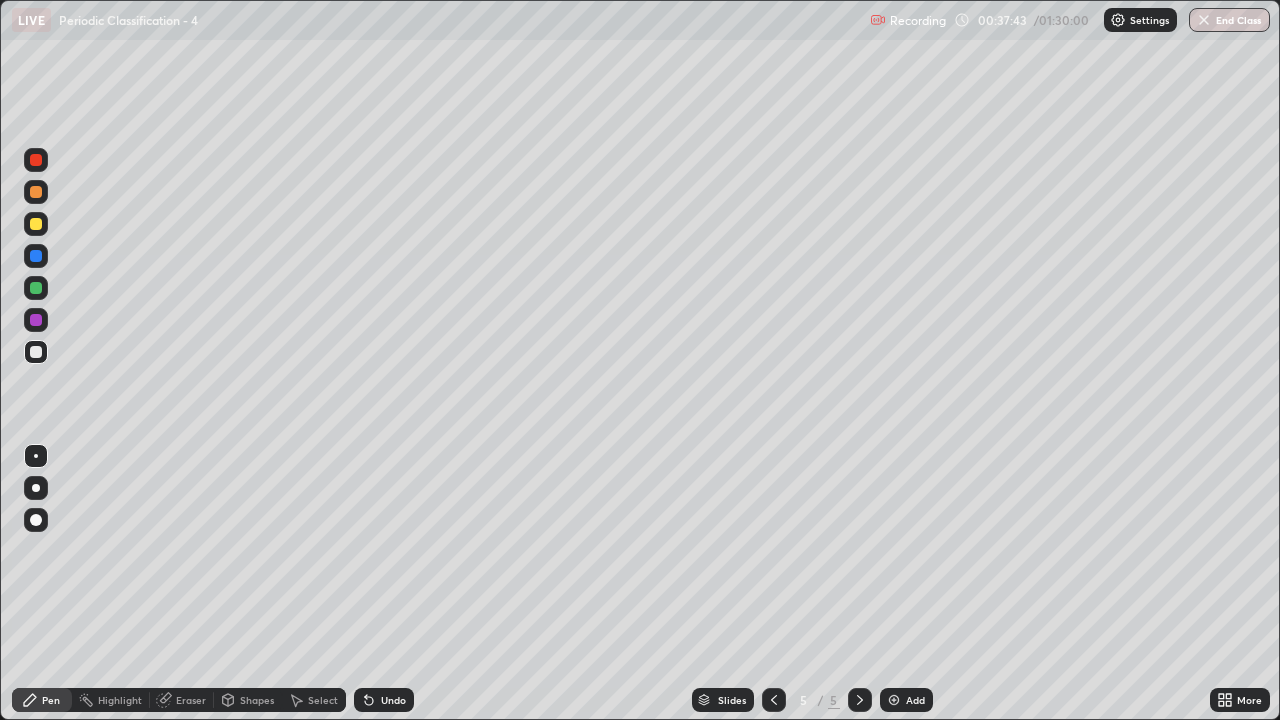 click 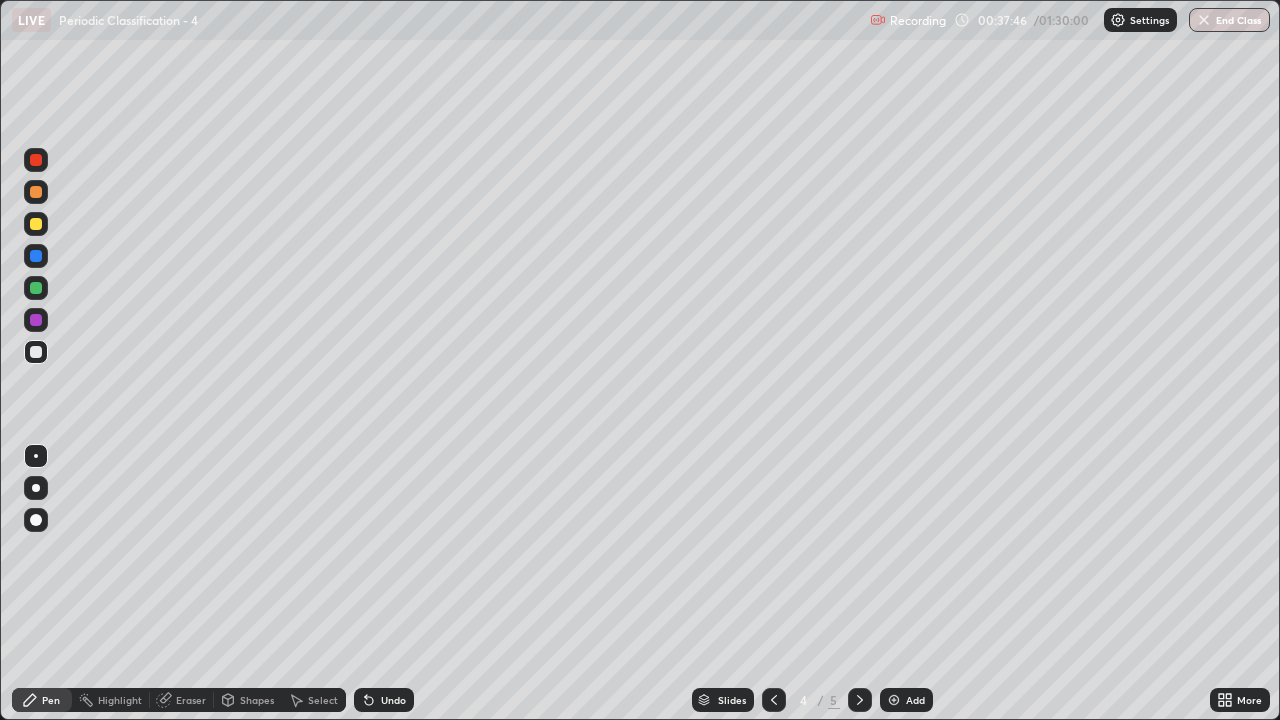 click 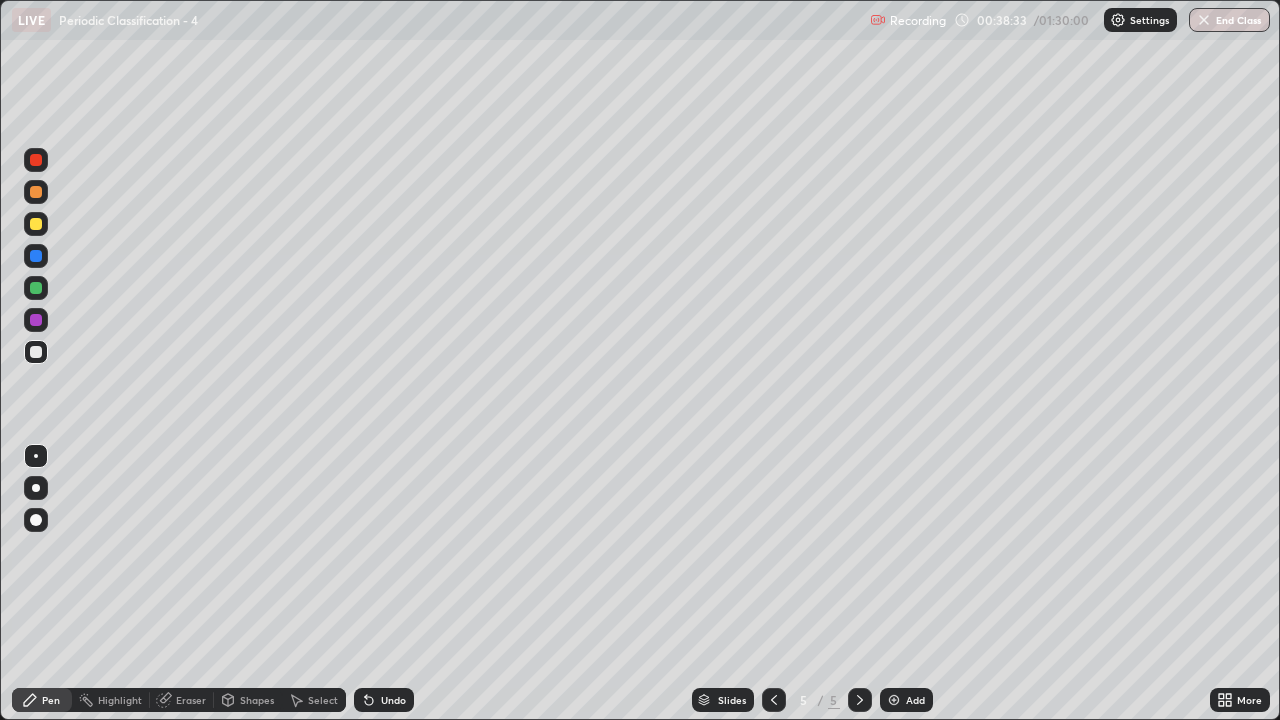 click 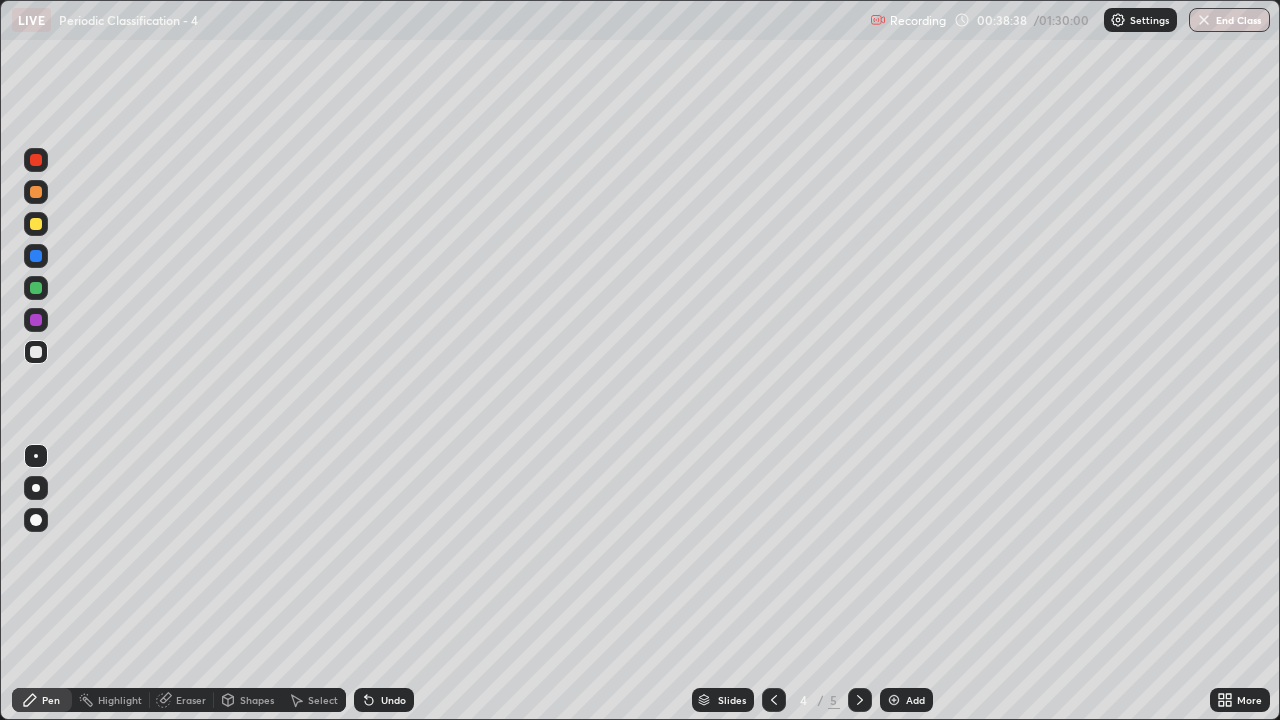click 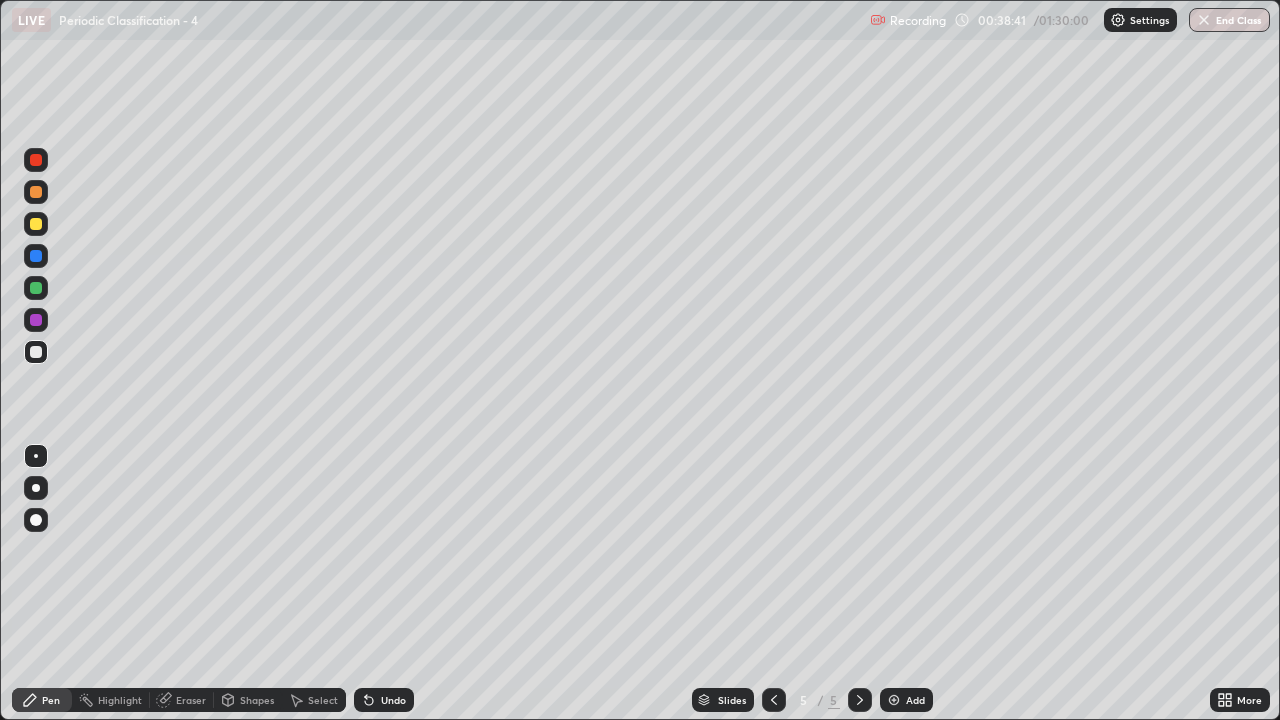 click at bounding box center [36, 256] 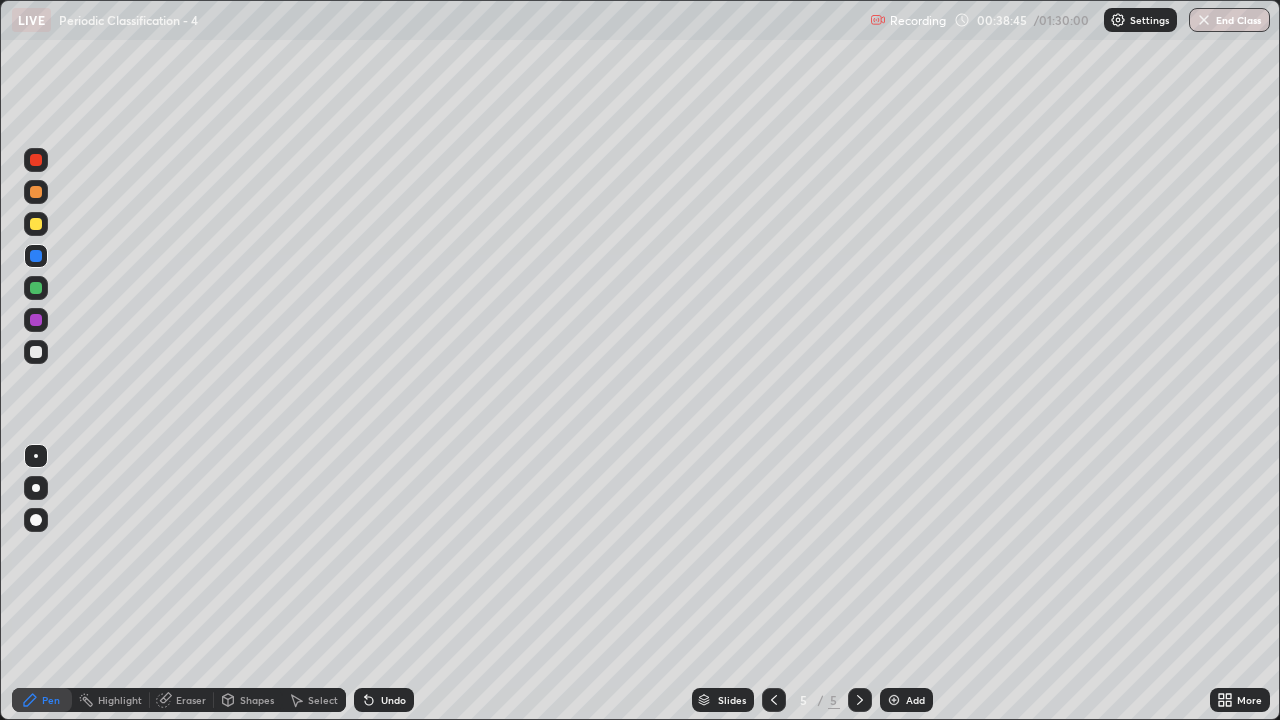click on "Undo" at bounding box center [393, 700] 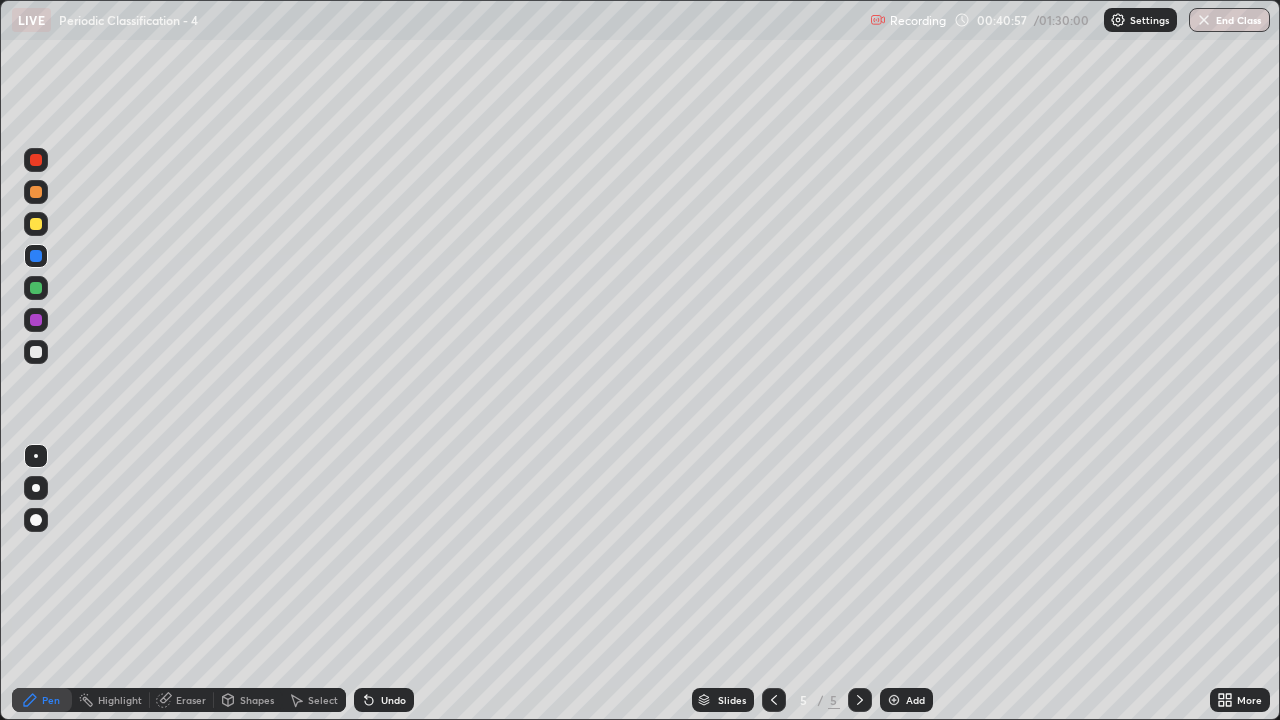 click at bounding box center [36, 352] 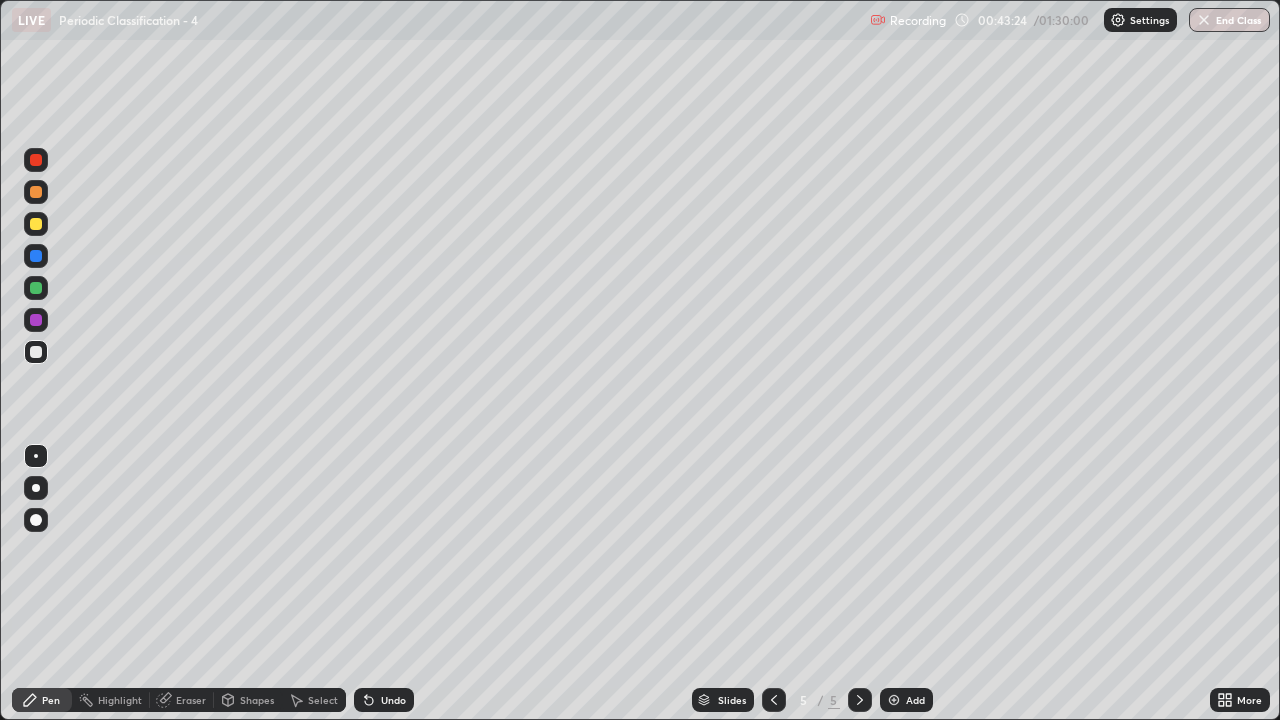 click on "Undo" at bounding box center [384, 700] 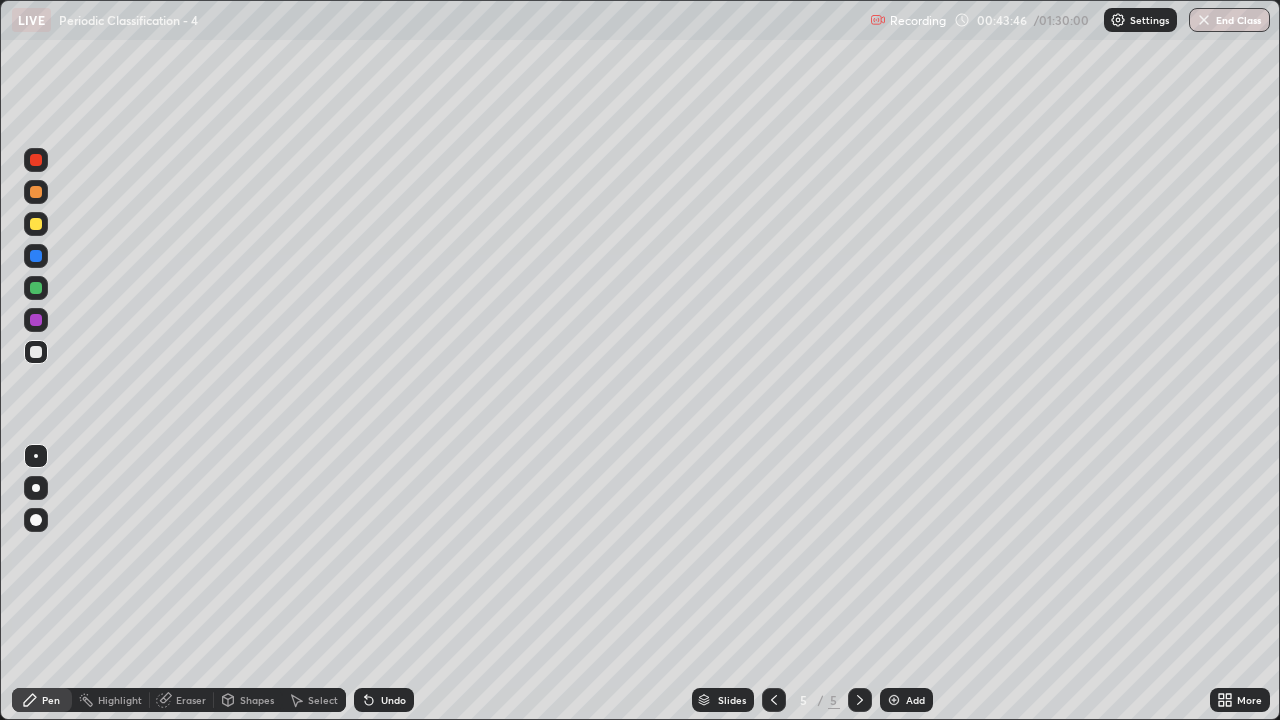 click on "Undo" at bounding box center [384, 700] 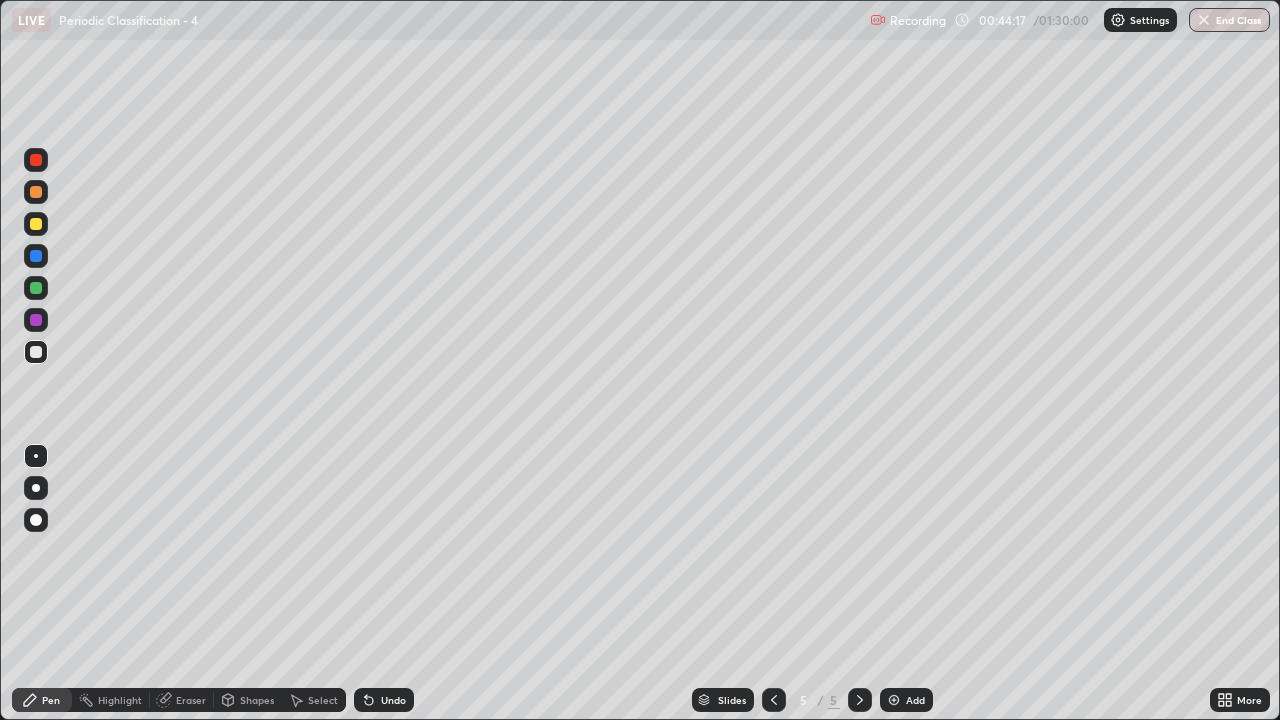 click at bounding box center [36, 224] 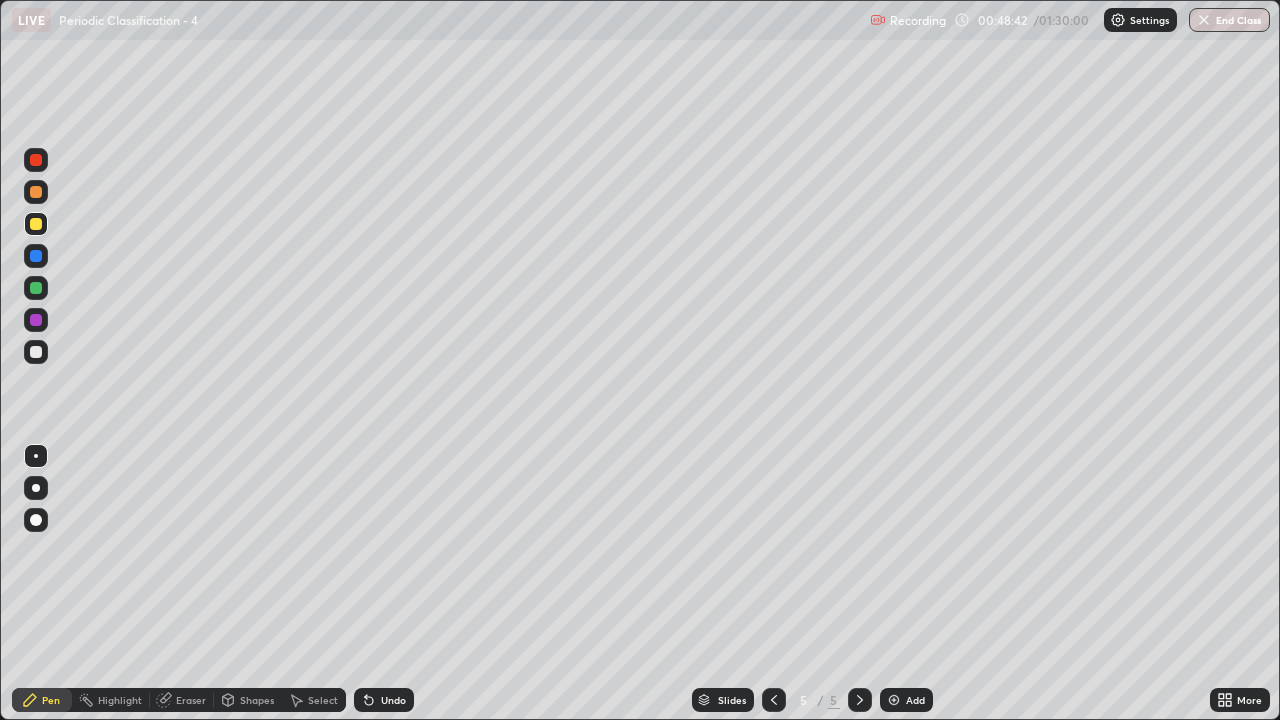 click 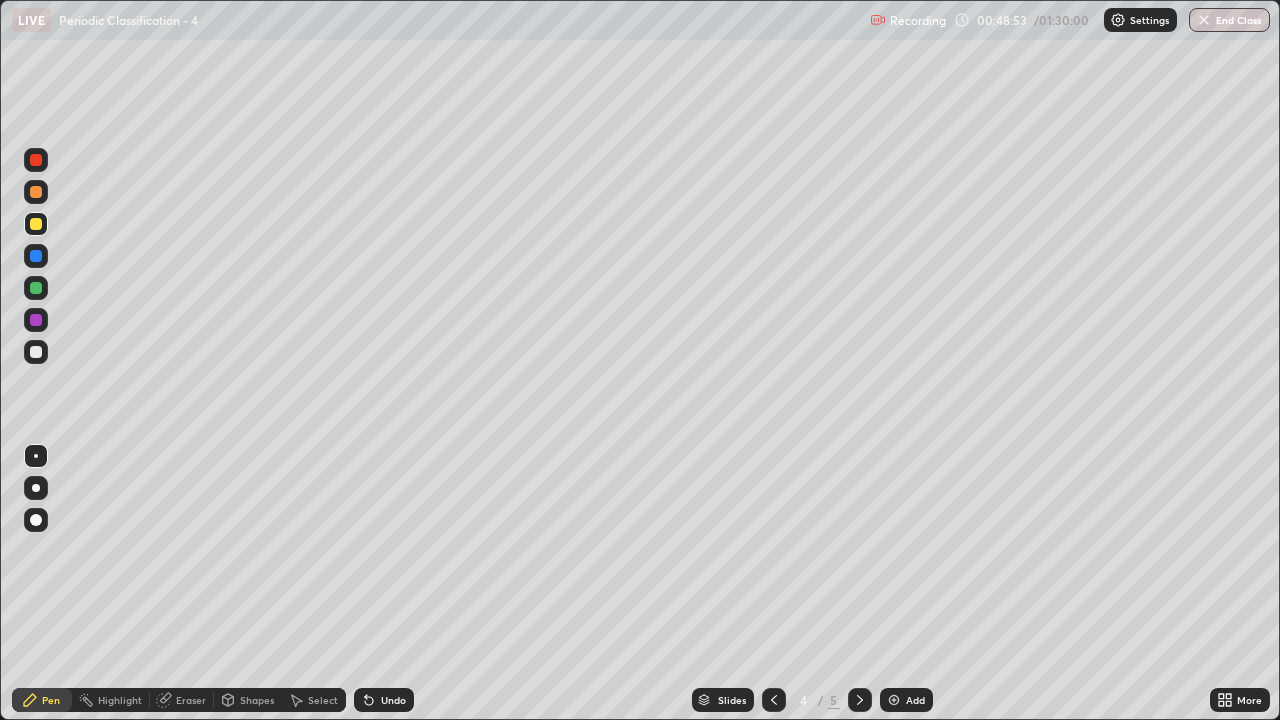 click 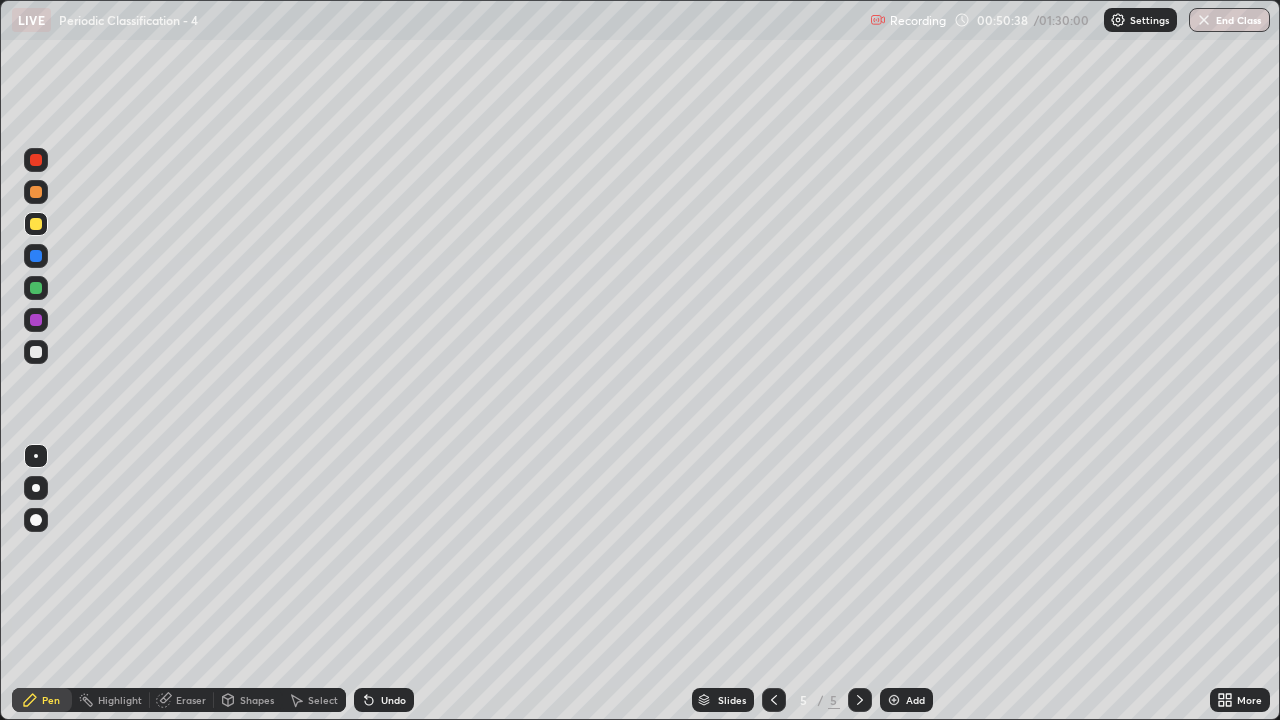 click at bounding box center (860, 700) 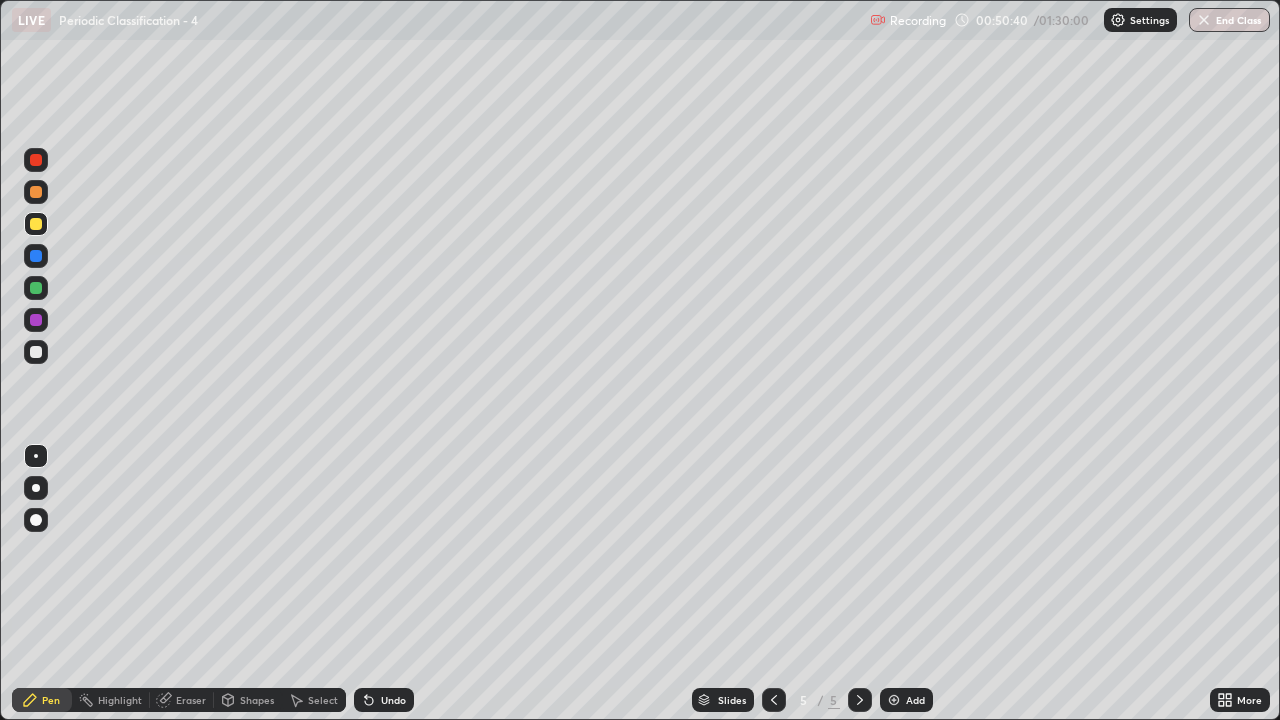 click at bounding box center (894, 700) 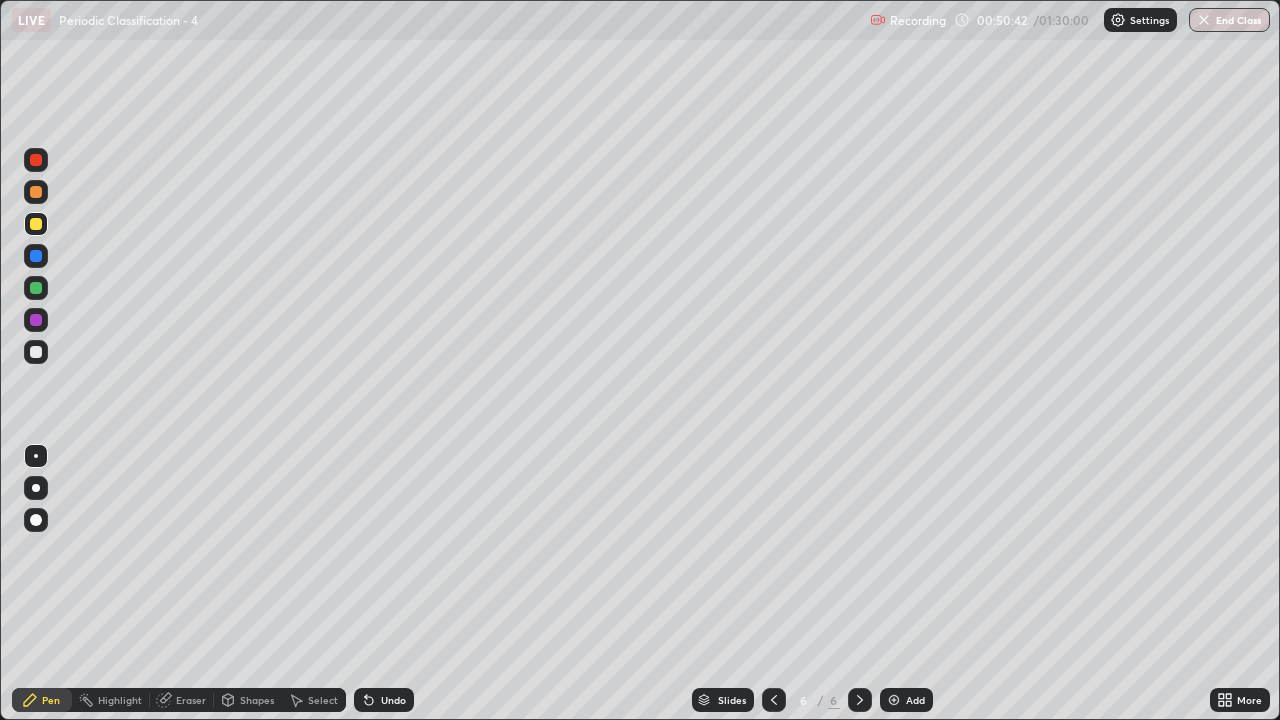 click at bounding box center (36, 352) 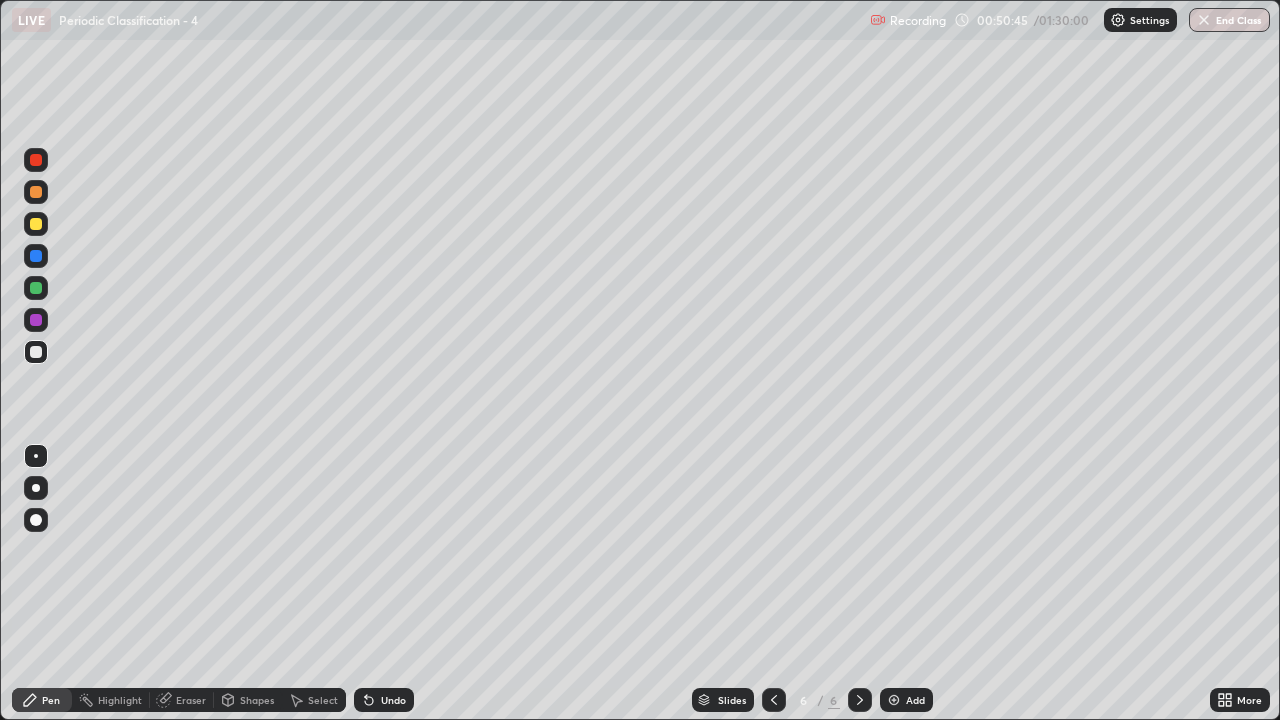 click 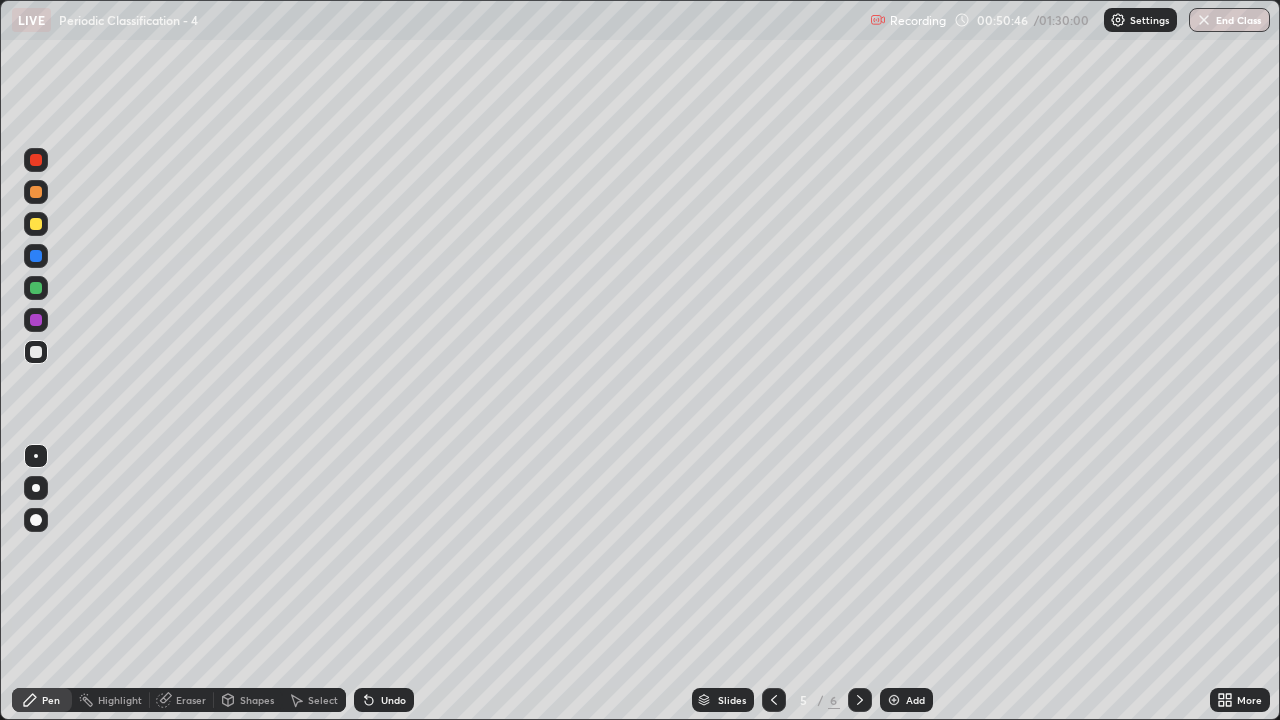 click at bounding box center (860, 700) 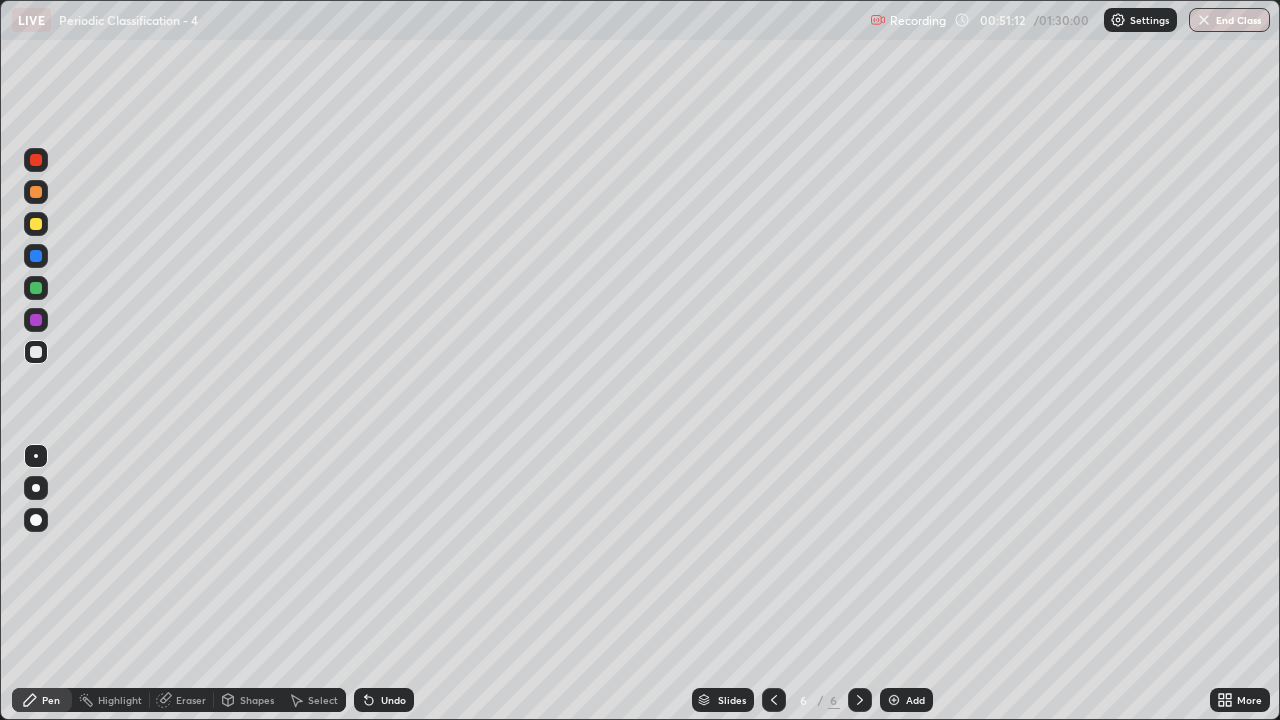 click at bounding box center [774, 700] 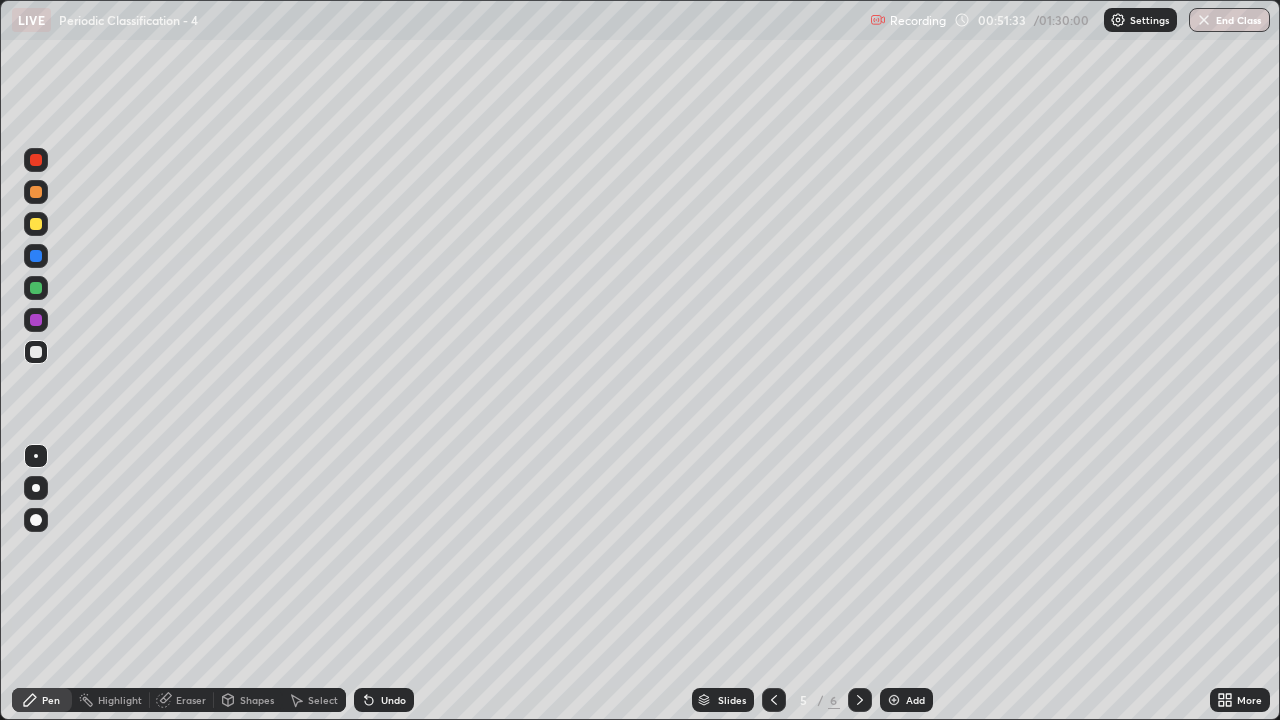 click 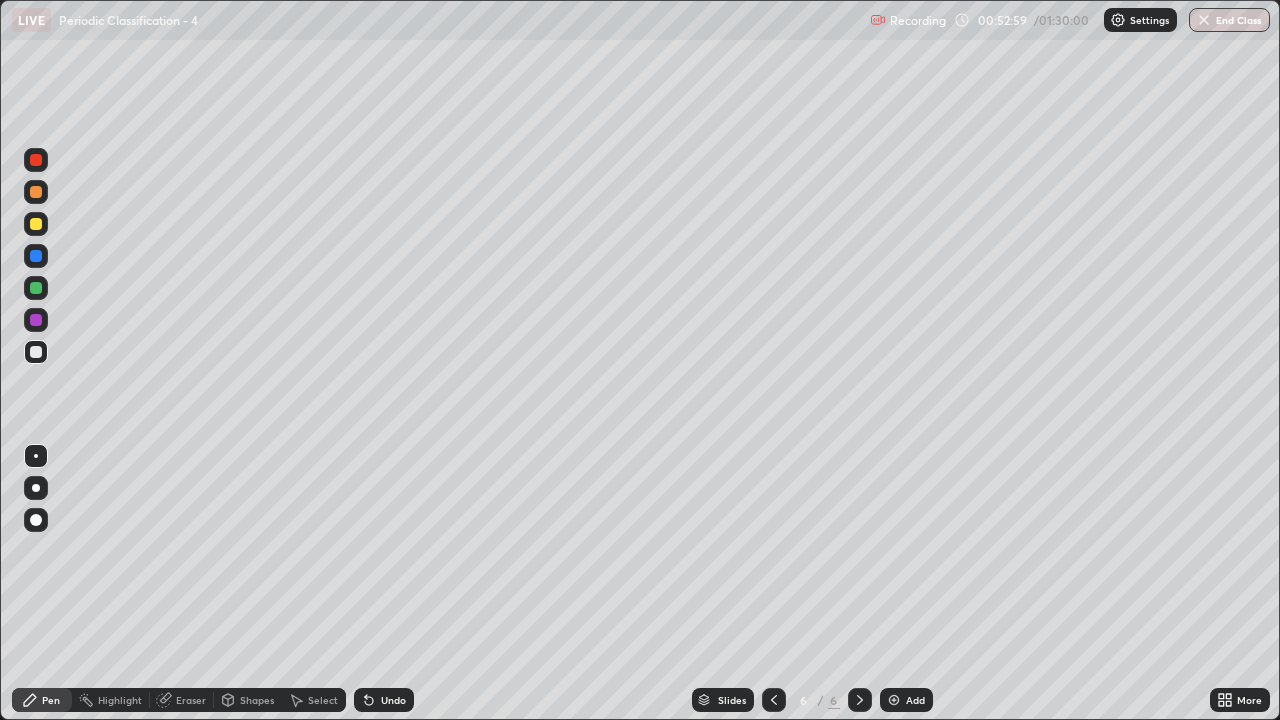 click 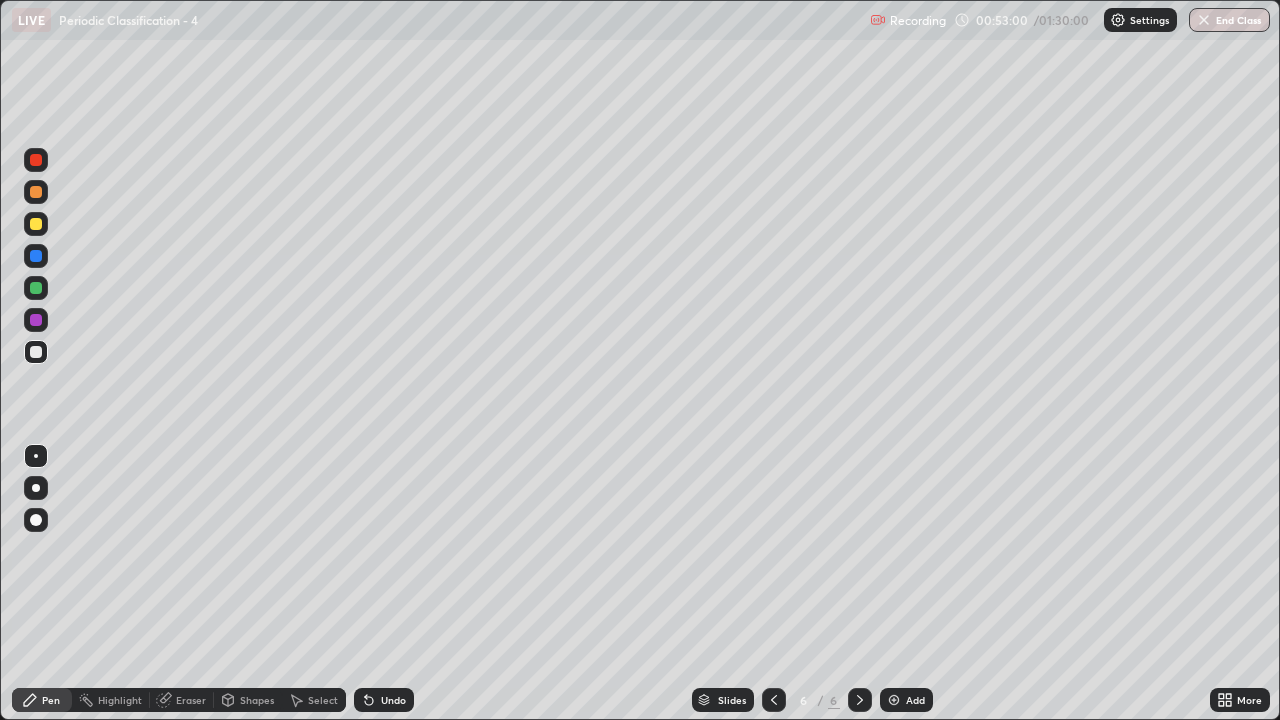 click 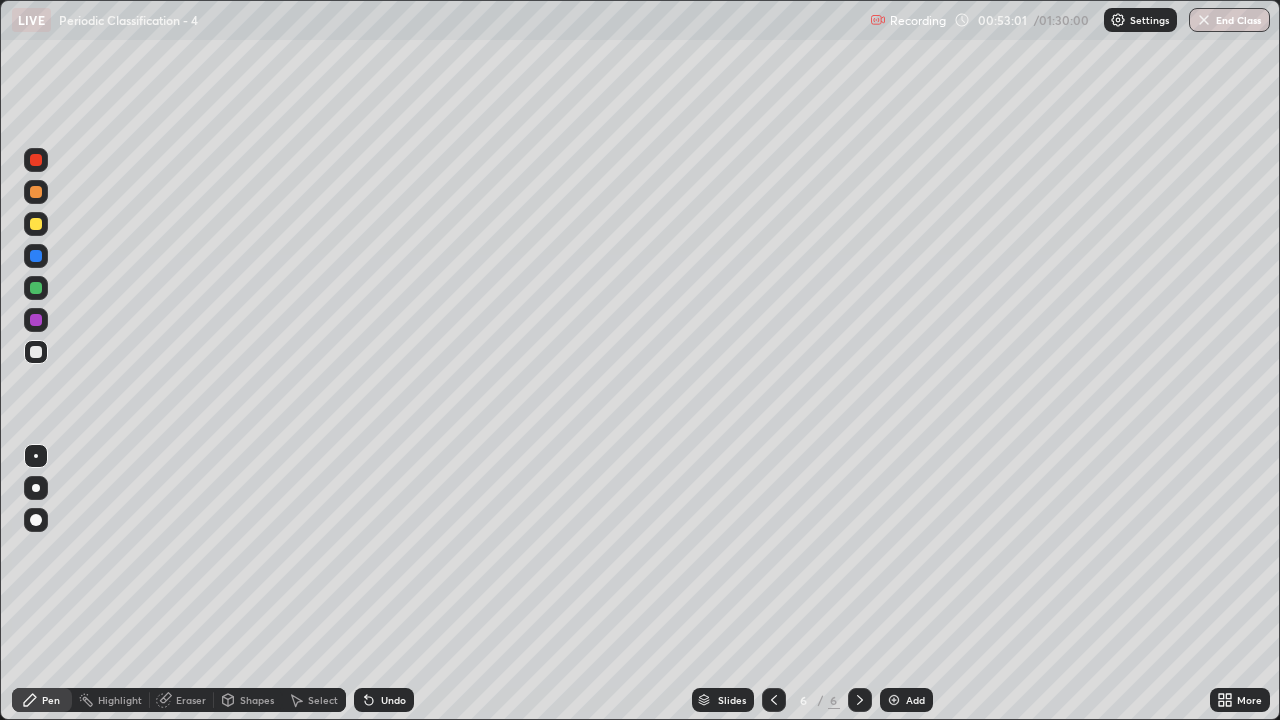click 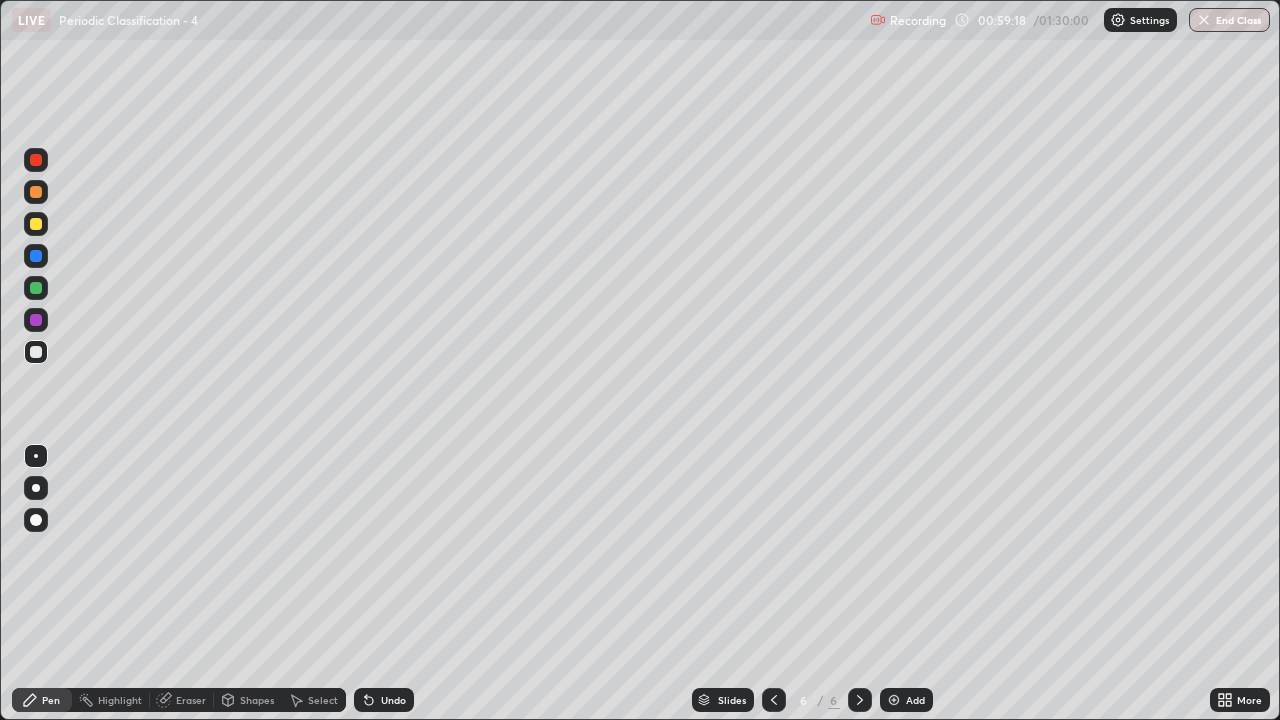 click at bounding box center [36, 192] 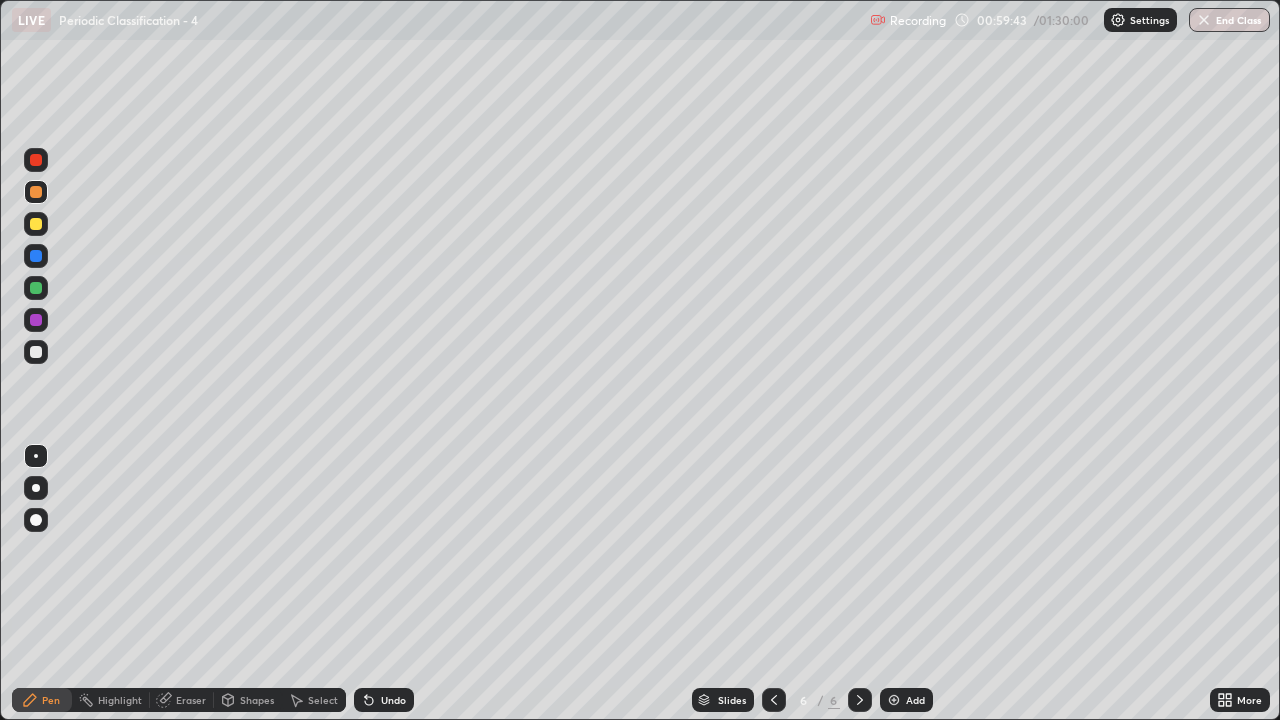click at bounding box center [36, 256] 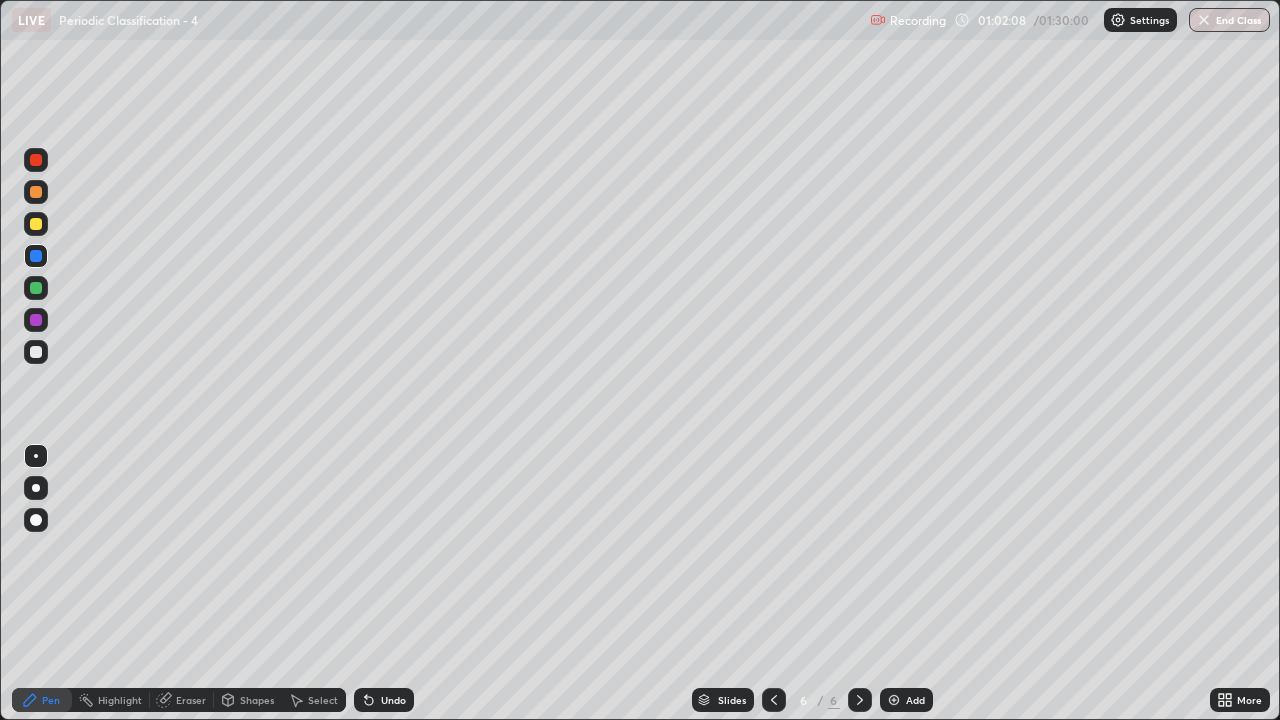 click at bounding box center (894, 700) 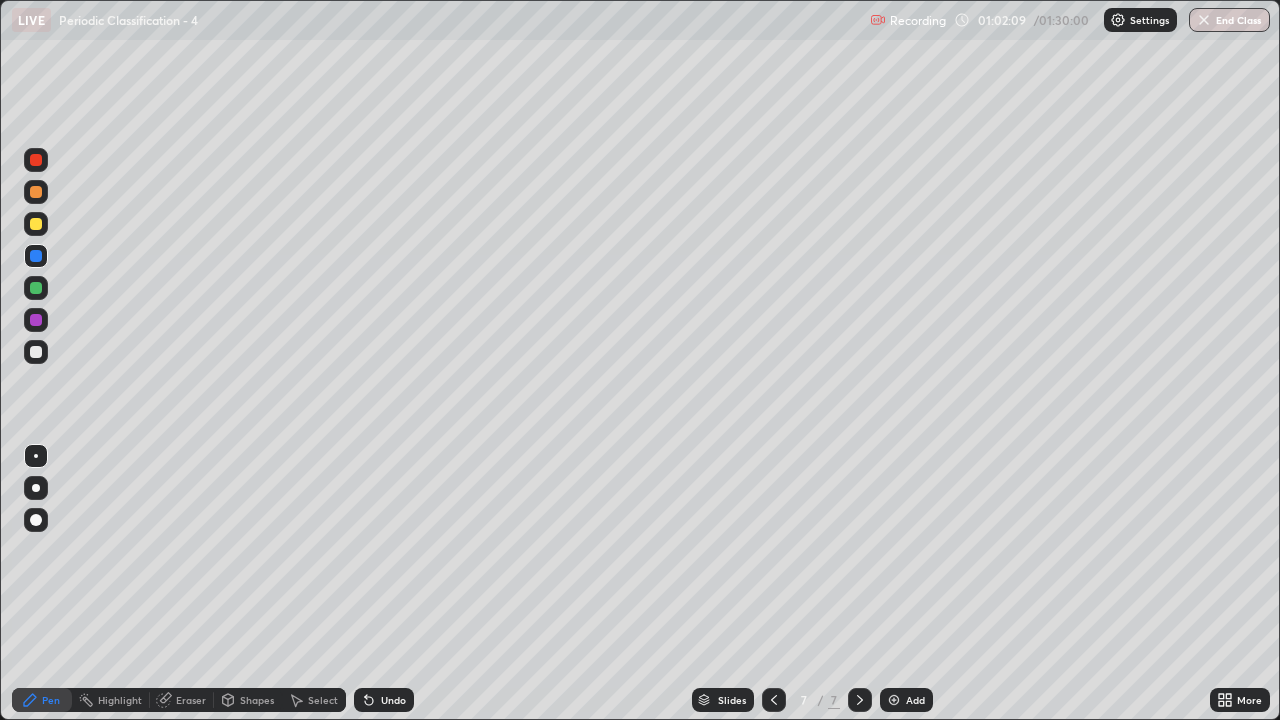 click at bounding box center [36, 352] 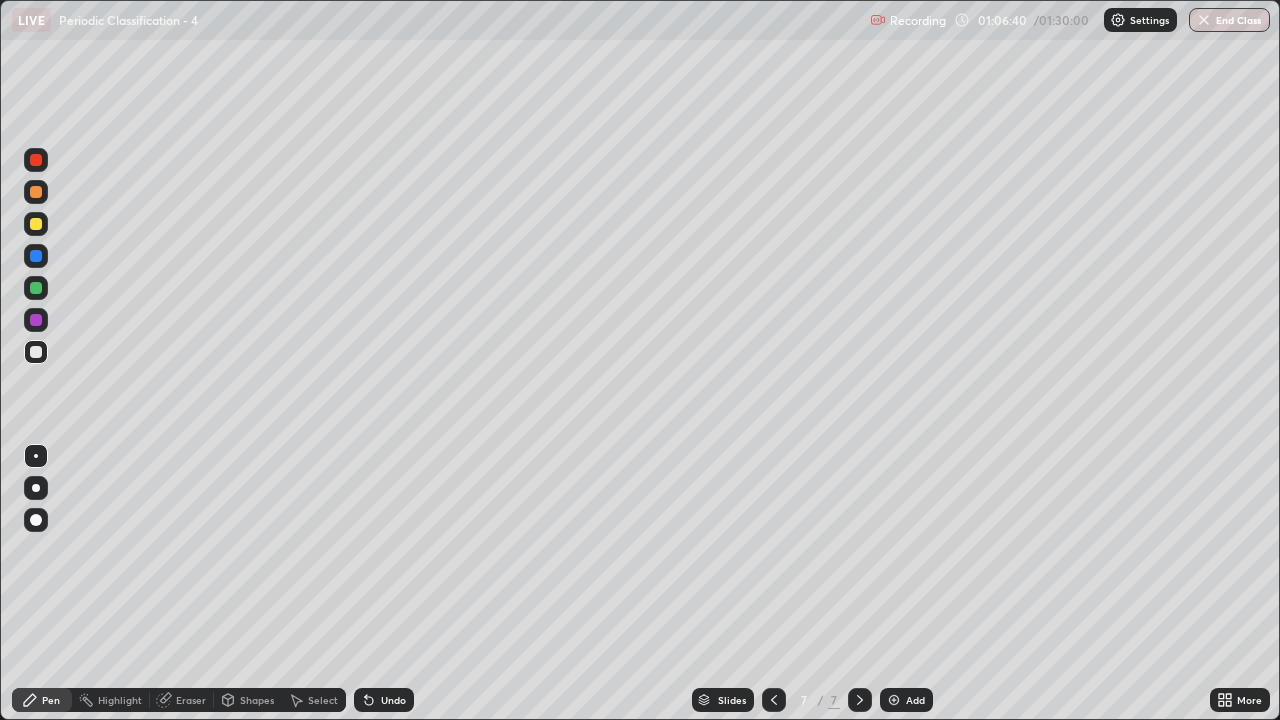 click at bounding box center [774, 700] 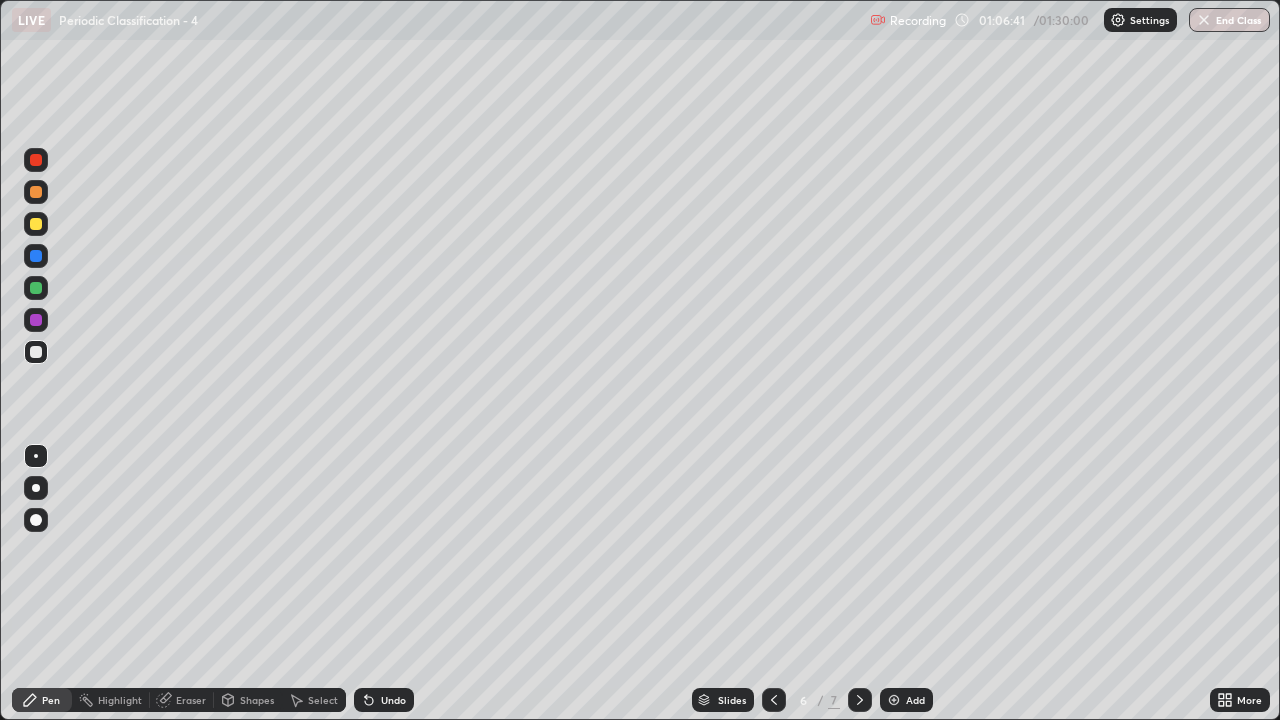 click 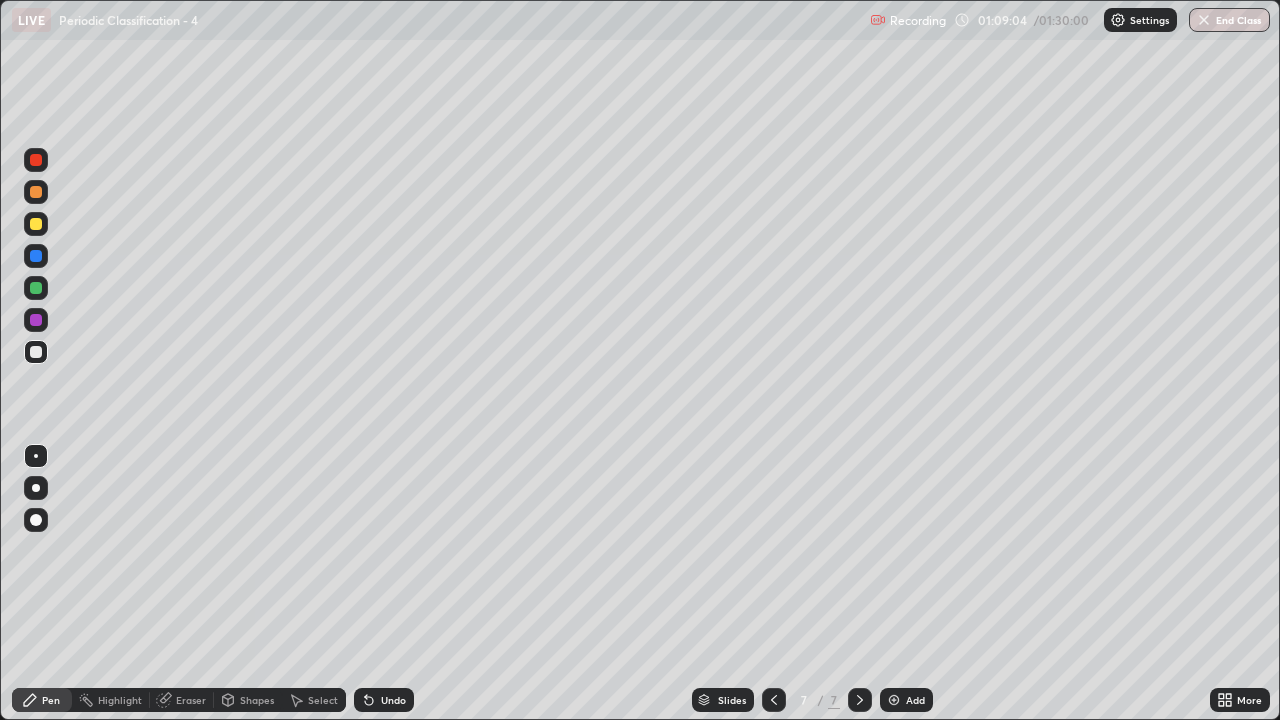 click at bounding box center (36, 224) 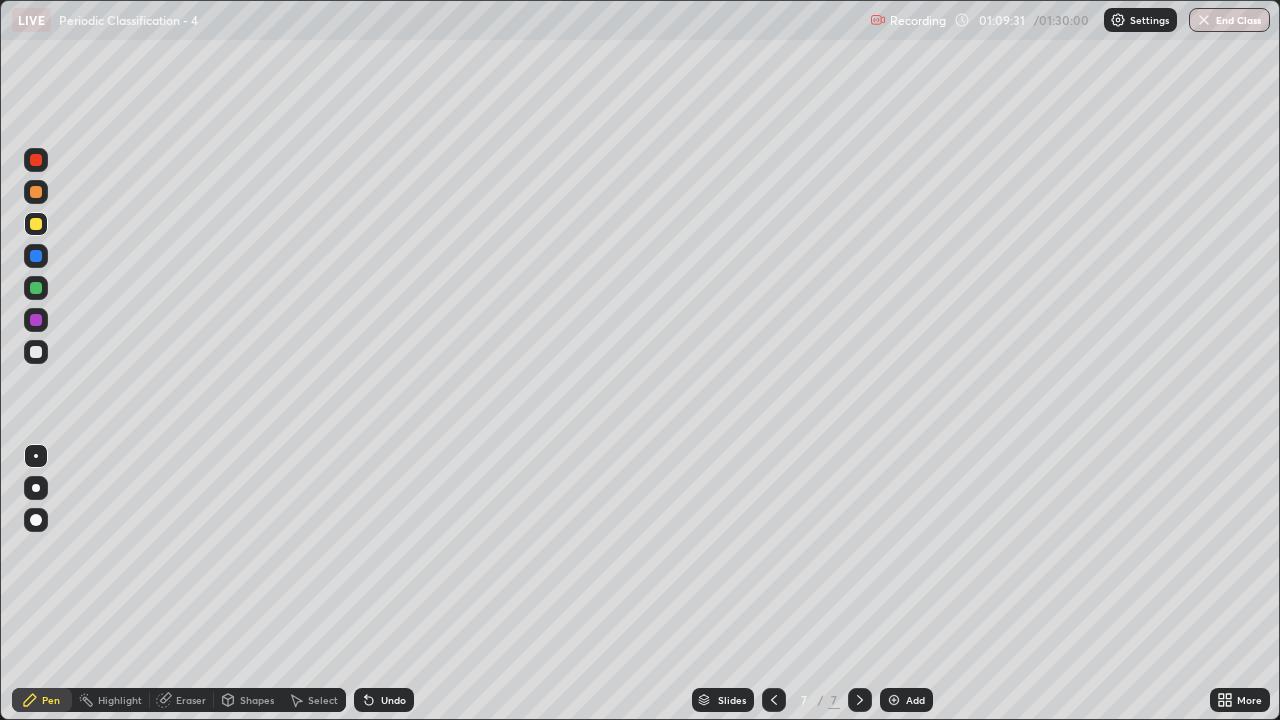 click at bounding box center (36, 352) 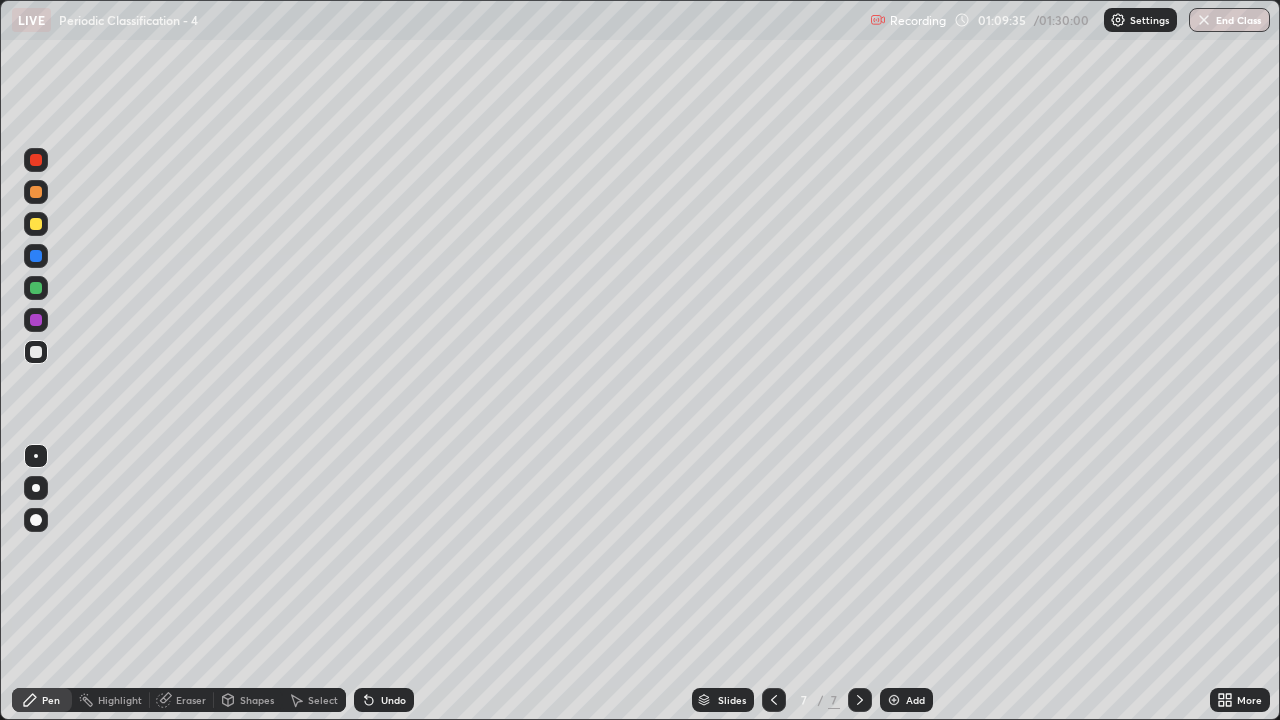 click 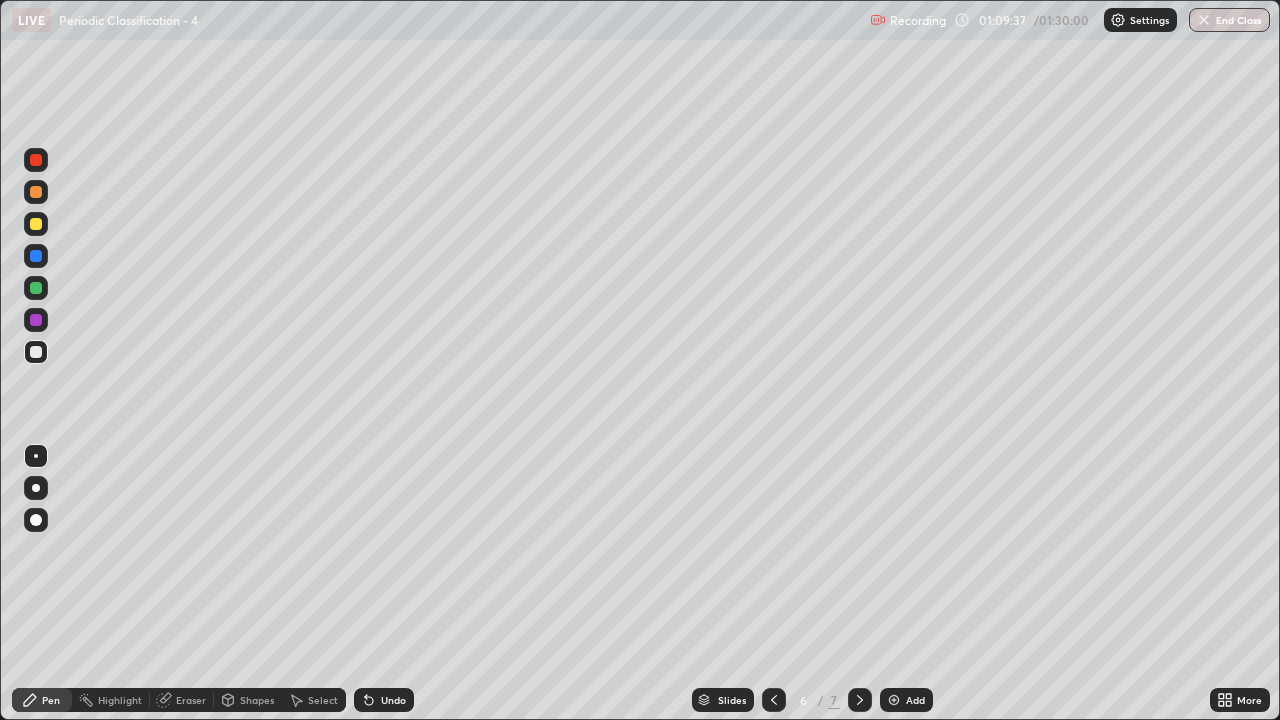 click 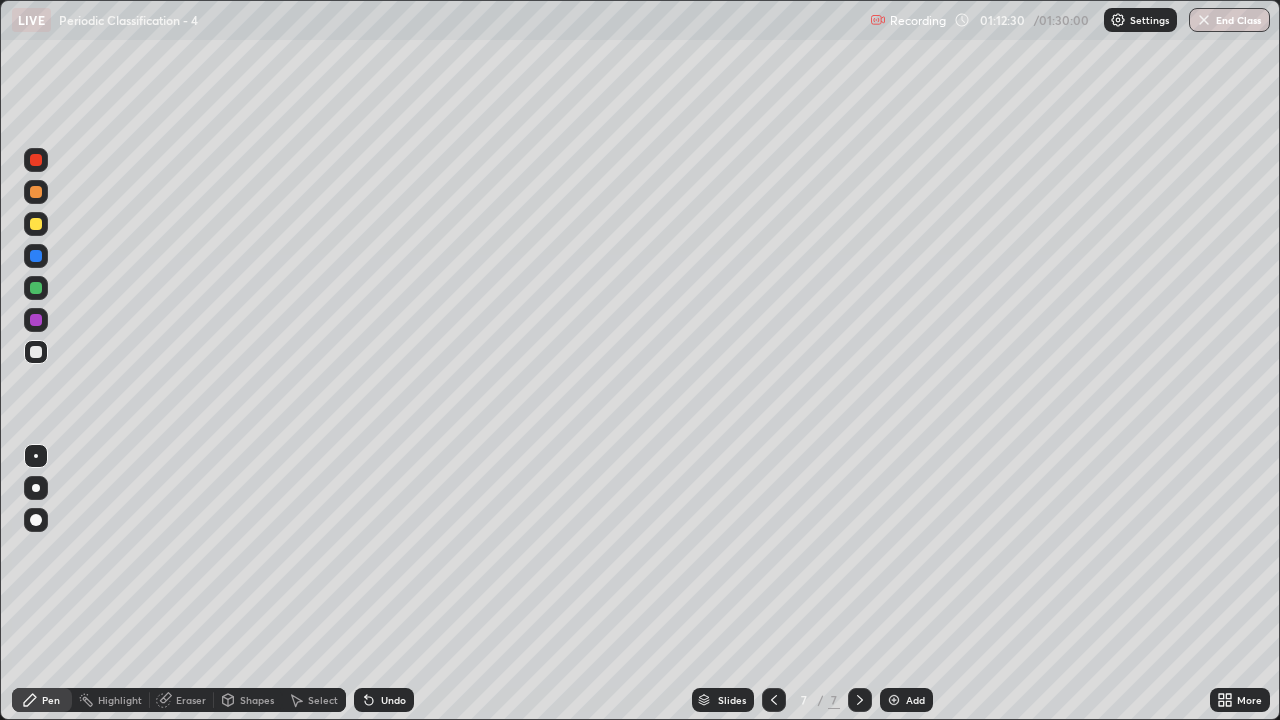 click at bounding box center (894, 700) 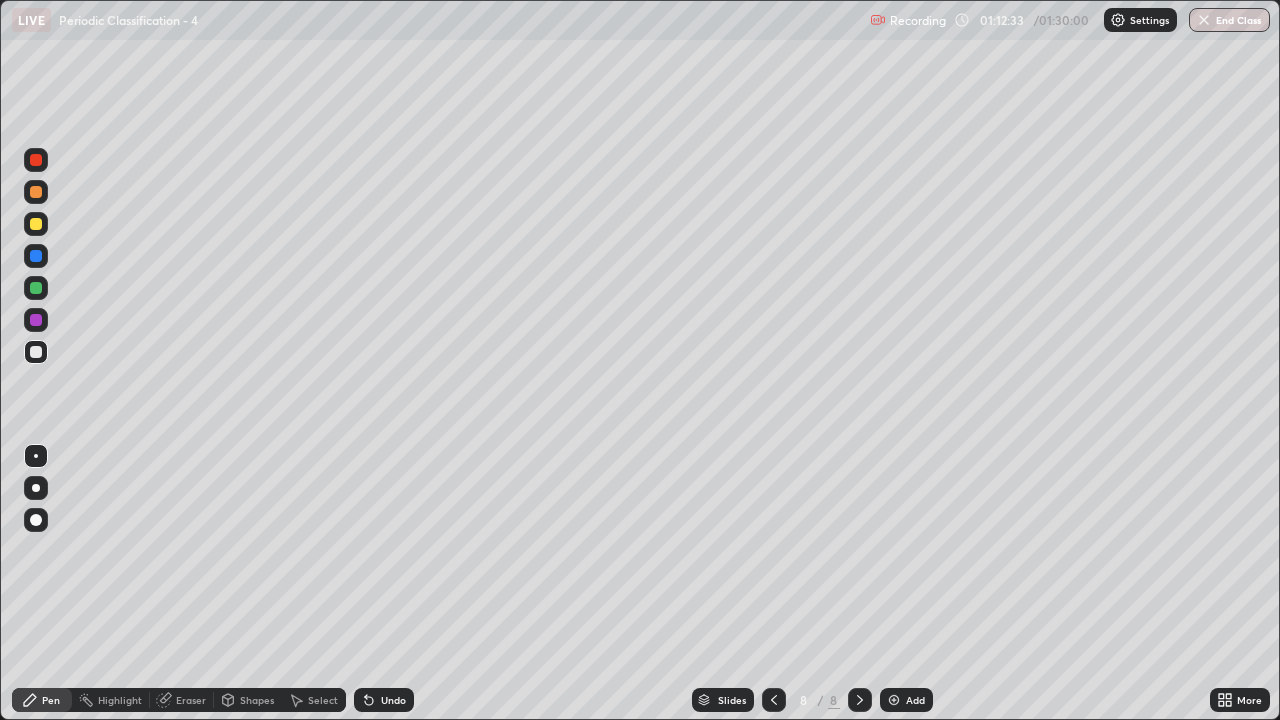 click at bounding box center (774, 700) 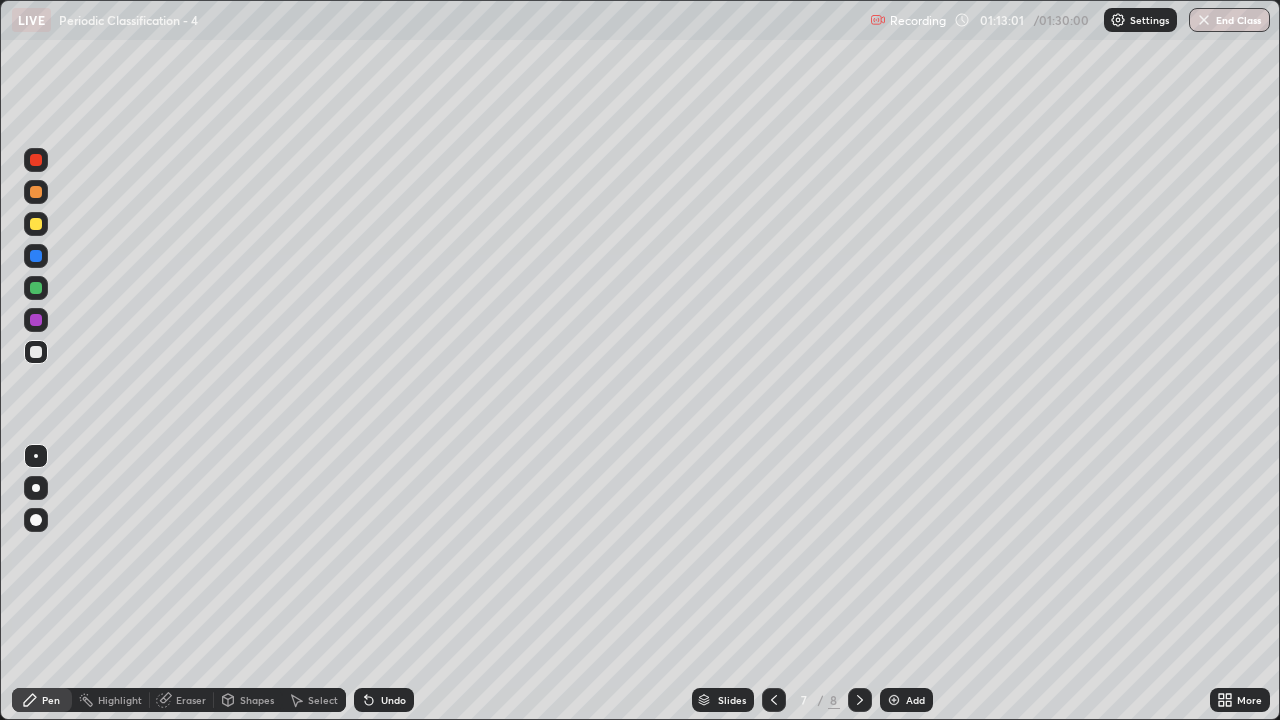 click at bounding box center (860, 700) 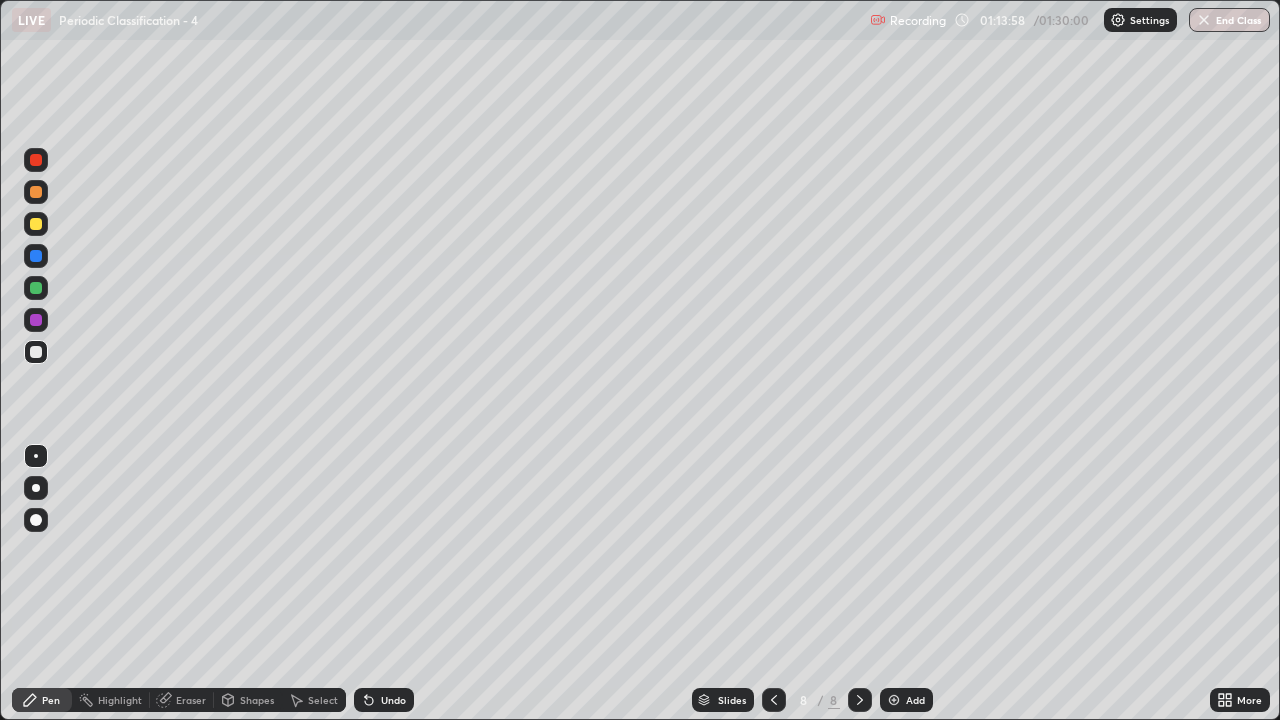 click on "Undo" at bounding box center (384, 700) 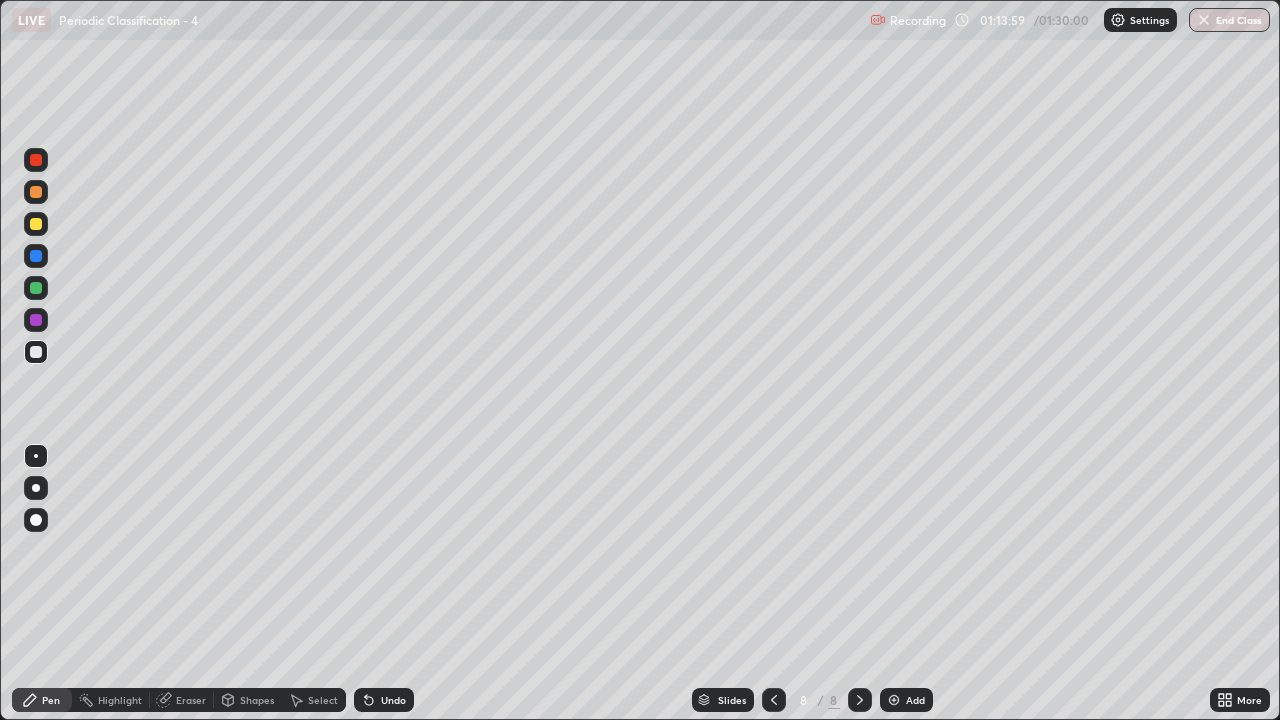 click 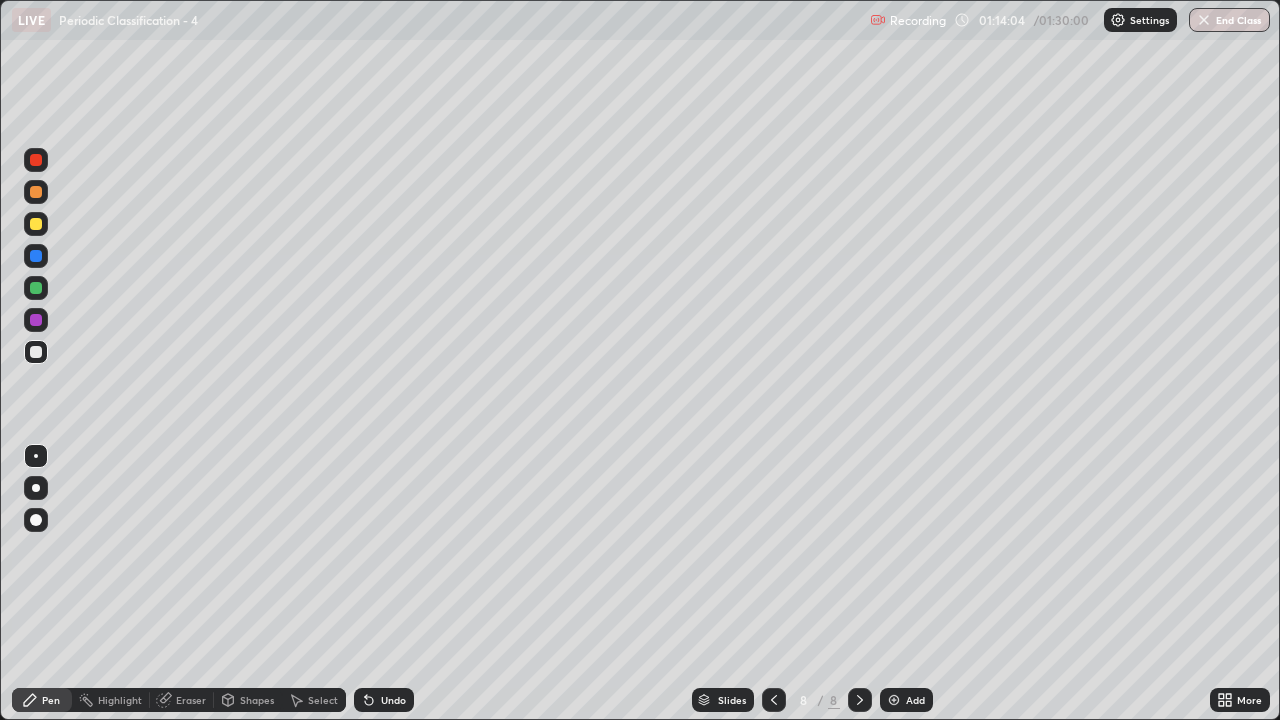 click at bounding box center (36, 352) 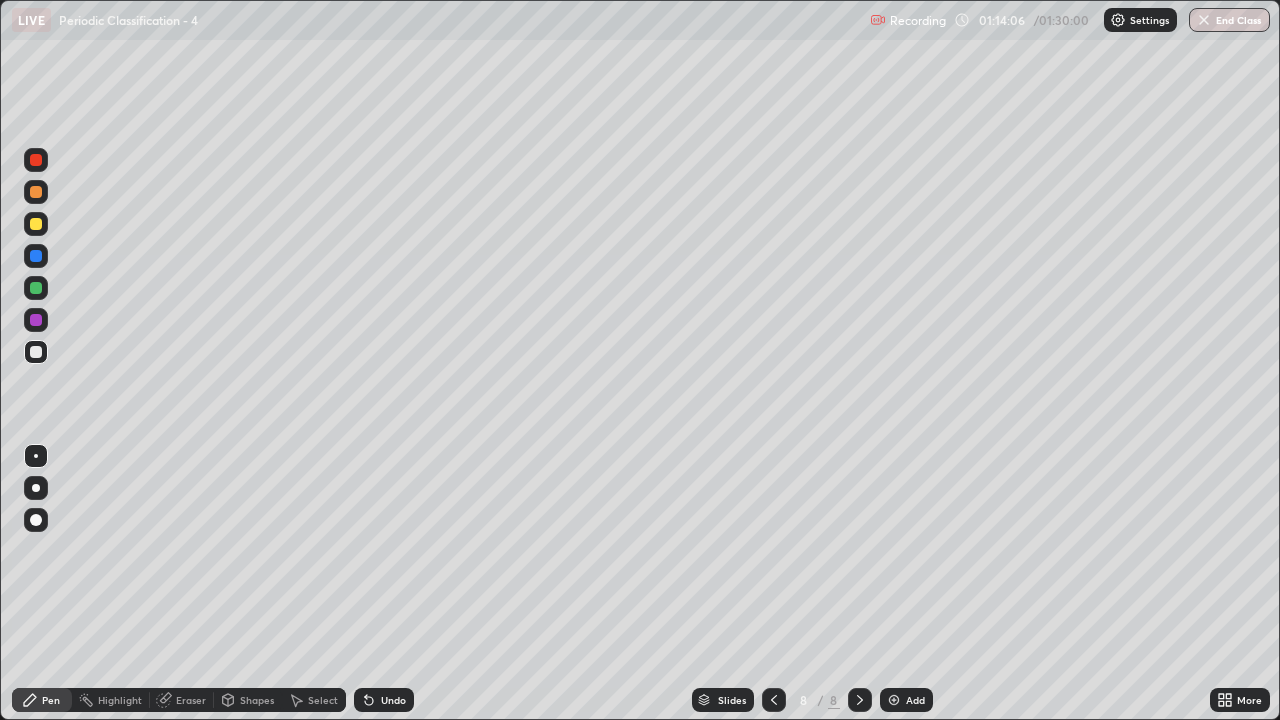 click at bounding box center [36, 224] 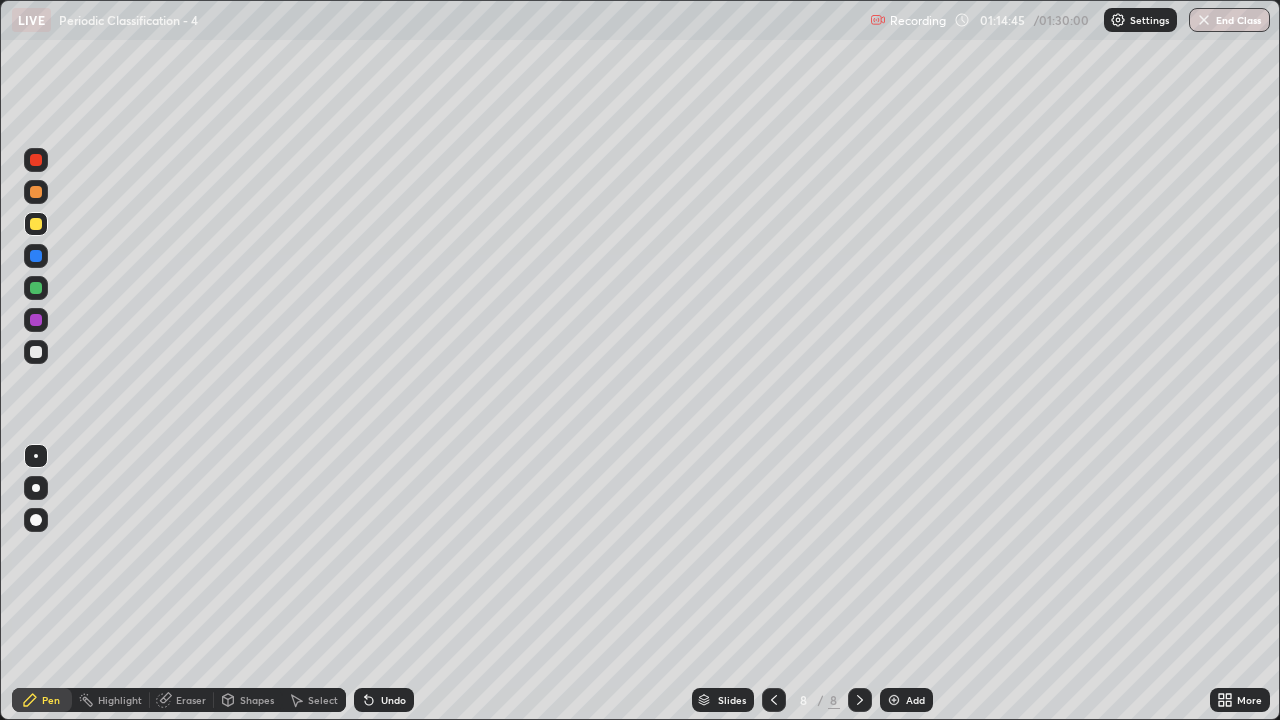click at bounding box center (36, 352) 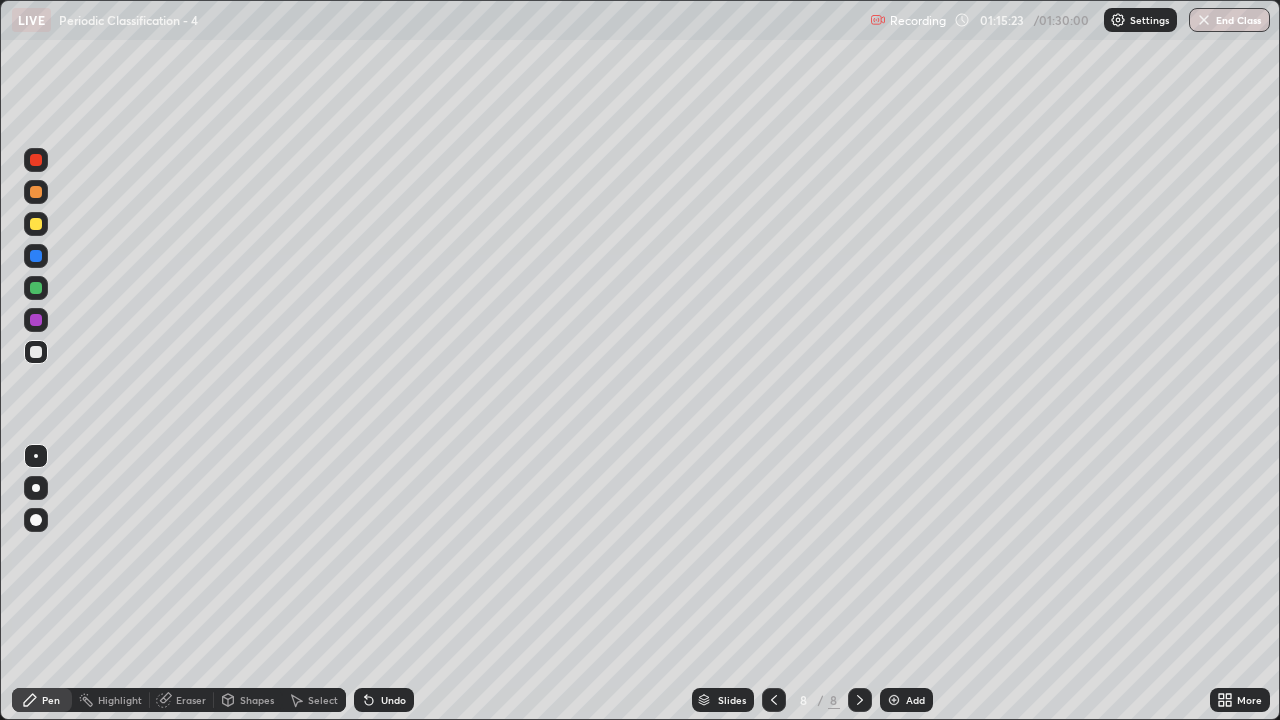 click on "Undo" at bounding box center [384, 700] 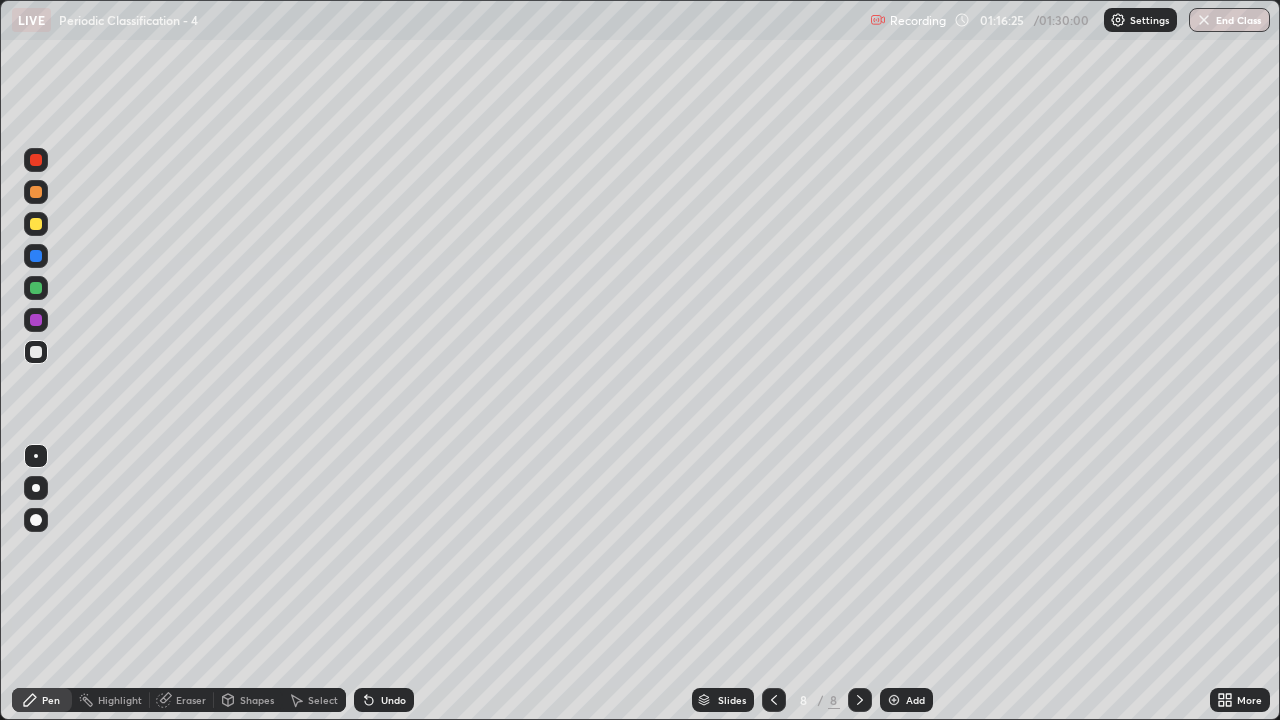 click 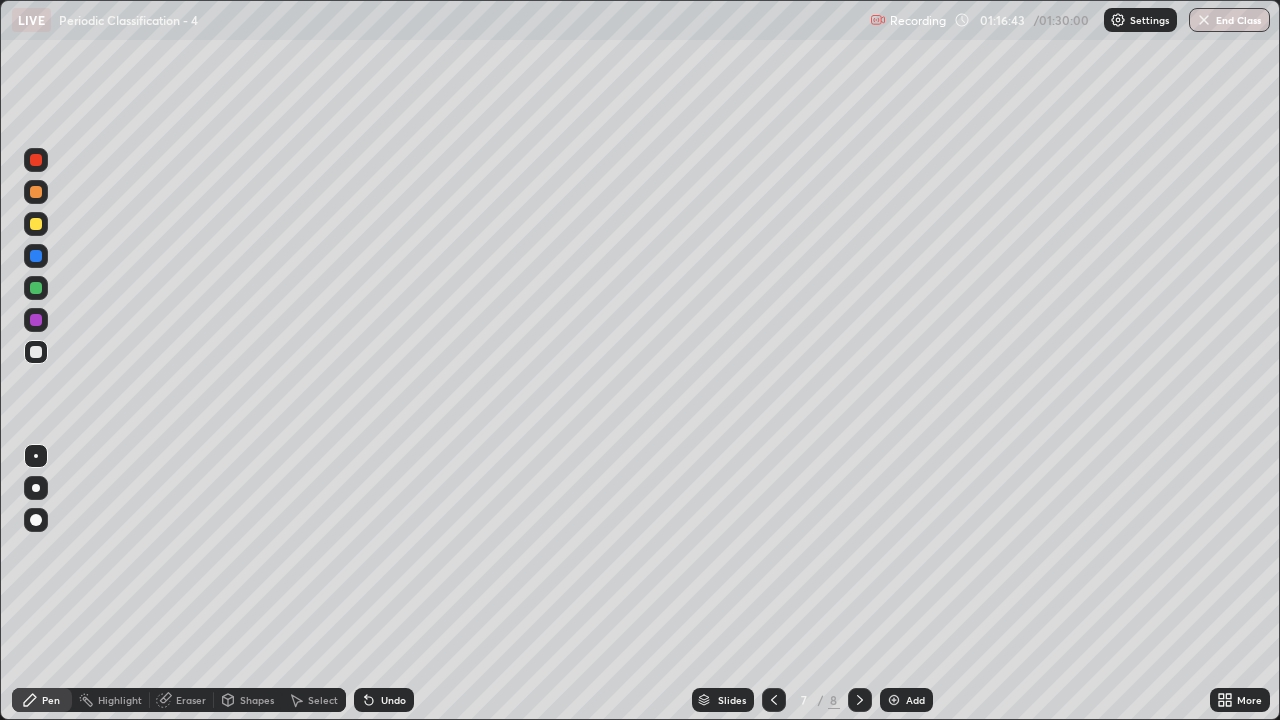 click at bounding box center [860, 700] 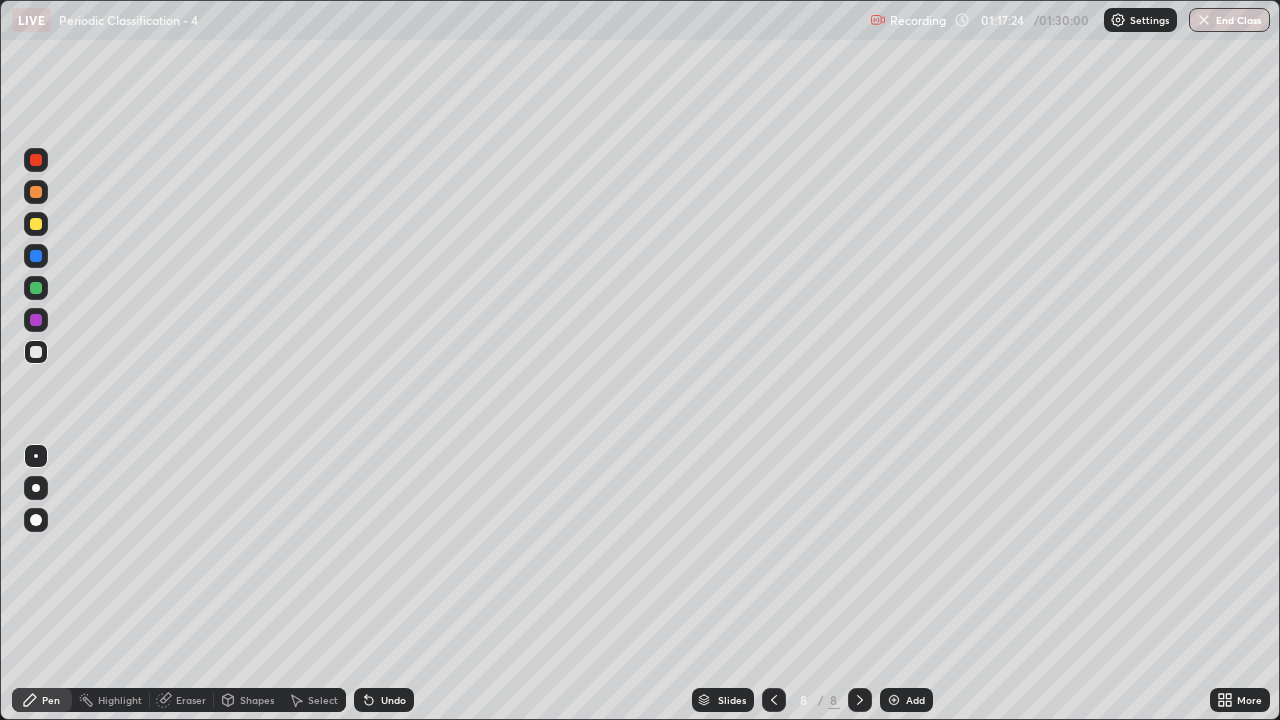 click at bounding box center (894, 700) 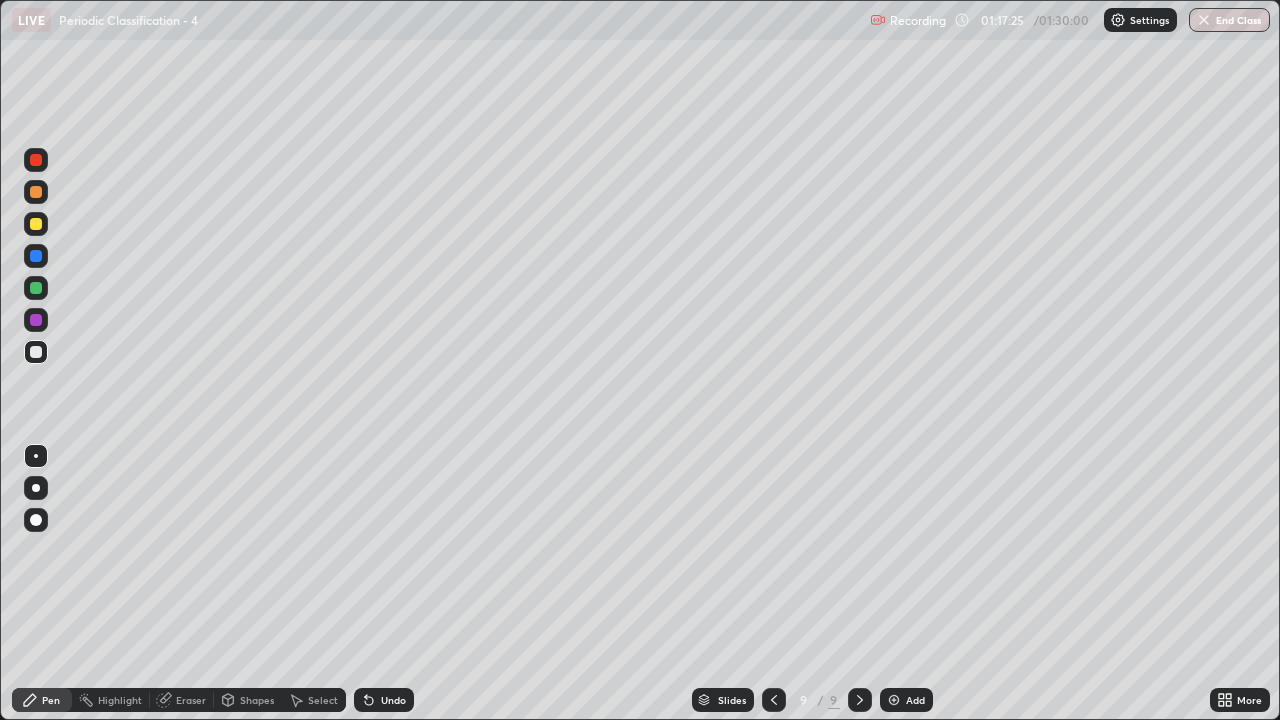 click 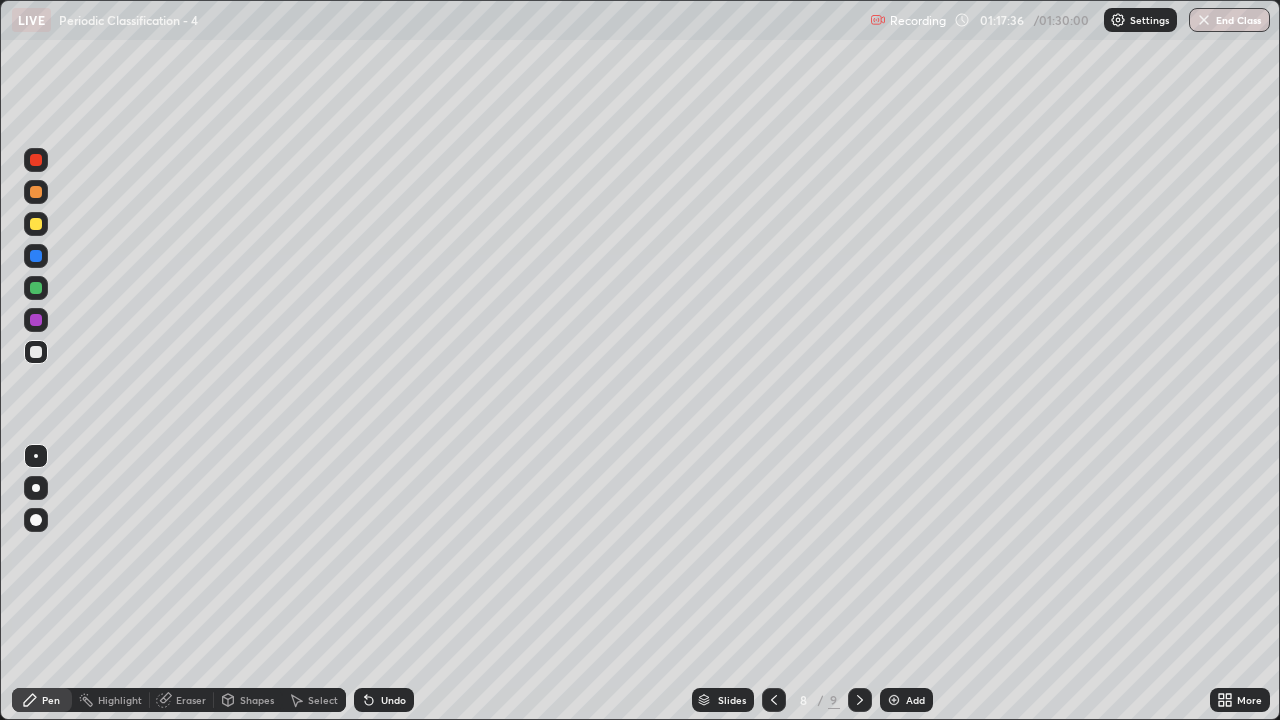 click 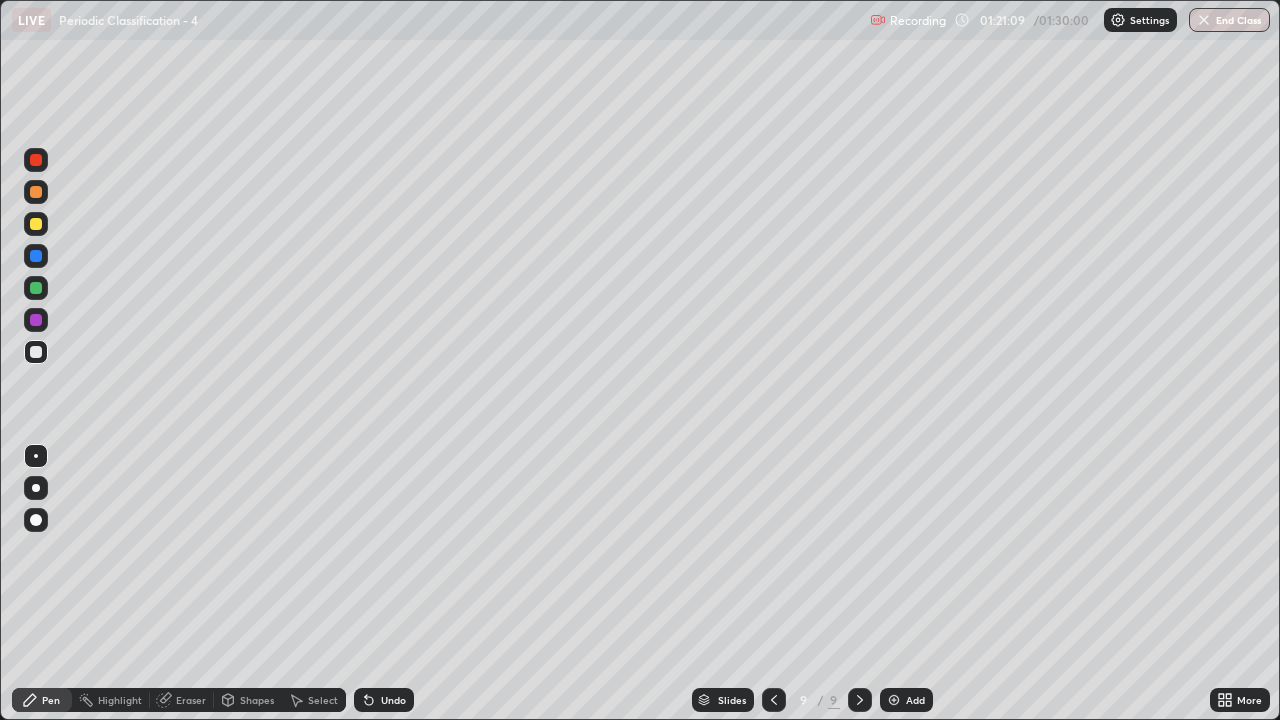 click on "Slides" at bounding box center (732, 700) 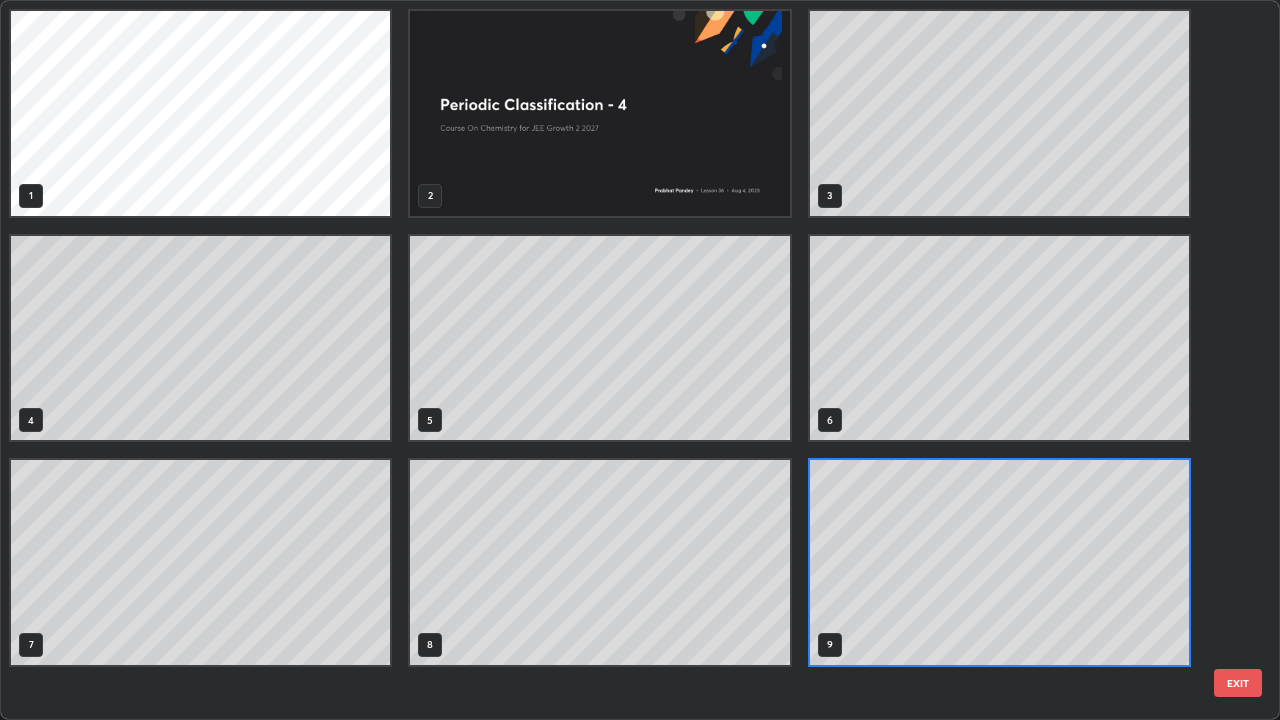 scroll, scrollTop: 7, scrollLeft: 11, axis: both 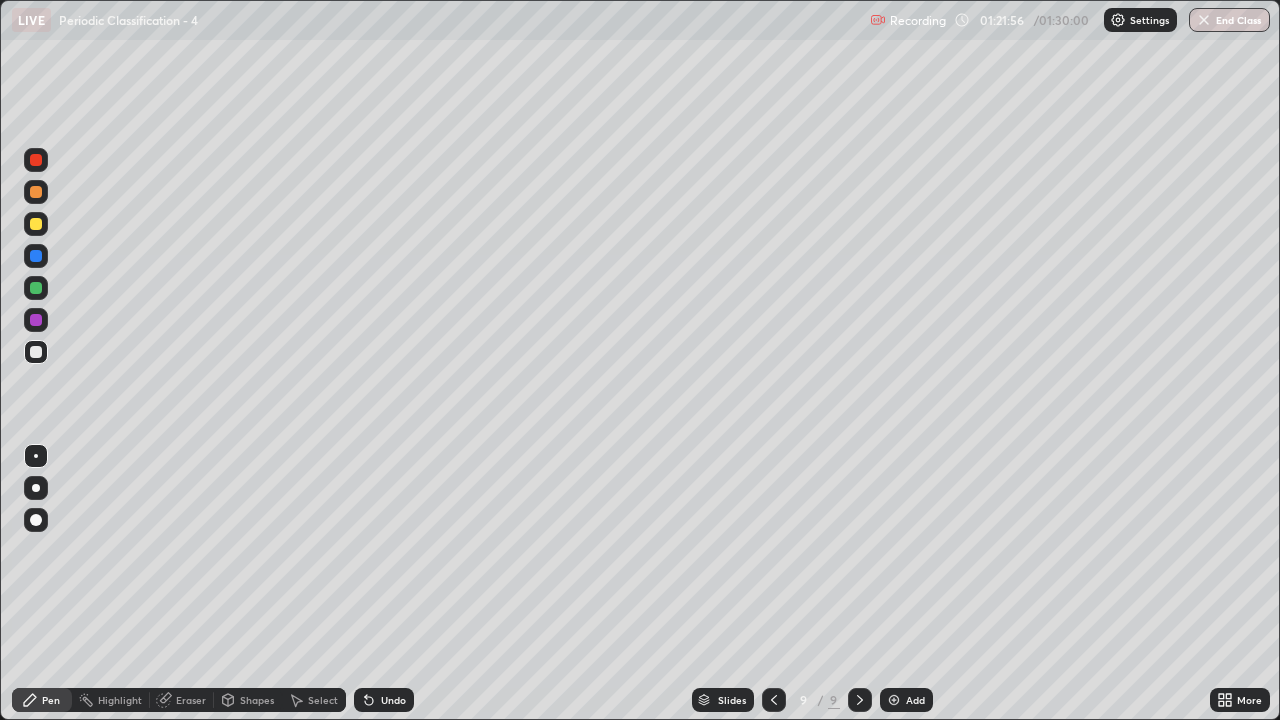 click on "Slides" at bounding box center (732, 700) 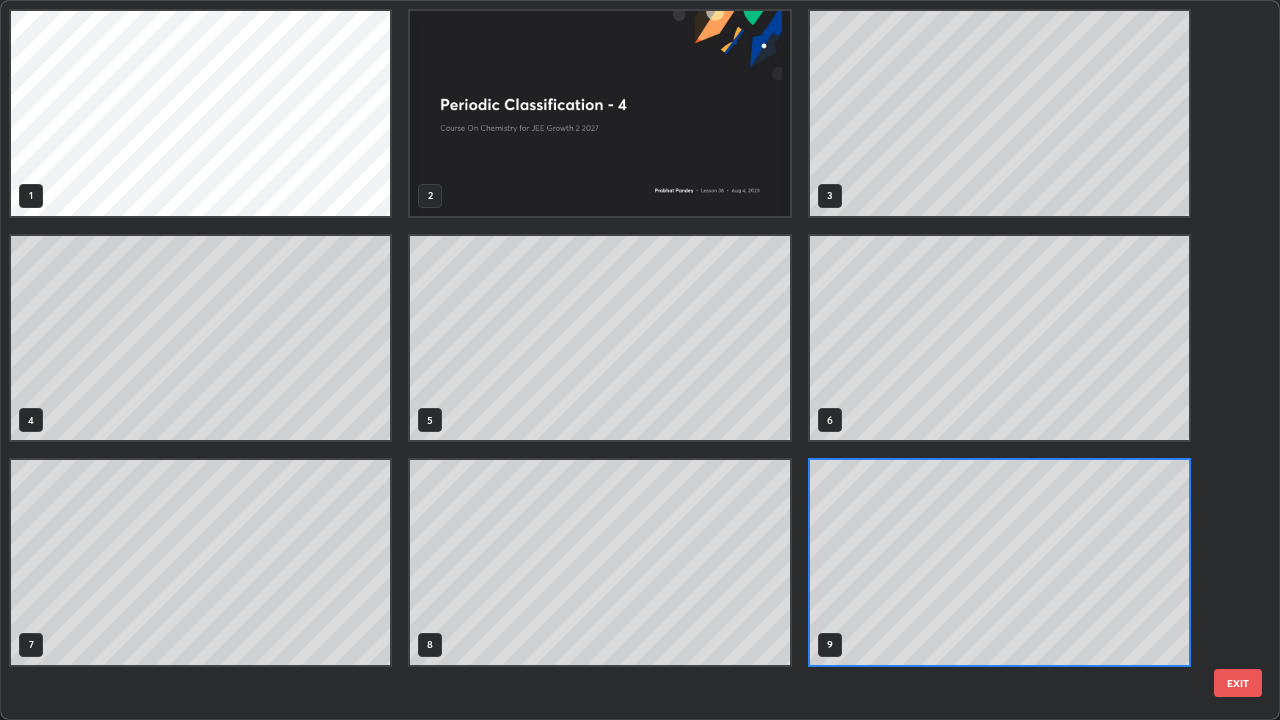 scroll, scrollTop: 7, scrollLeft: 11, axis: both 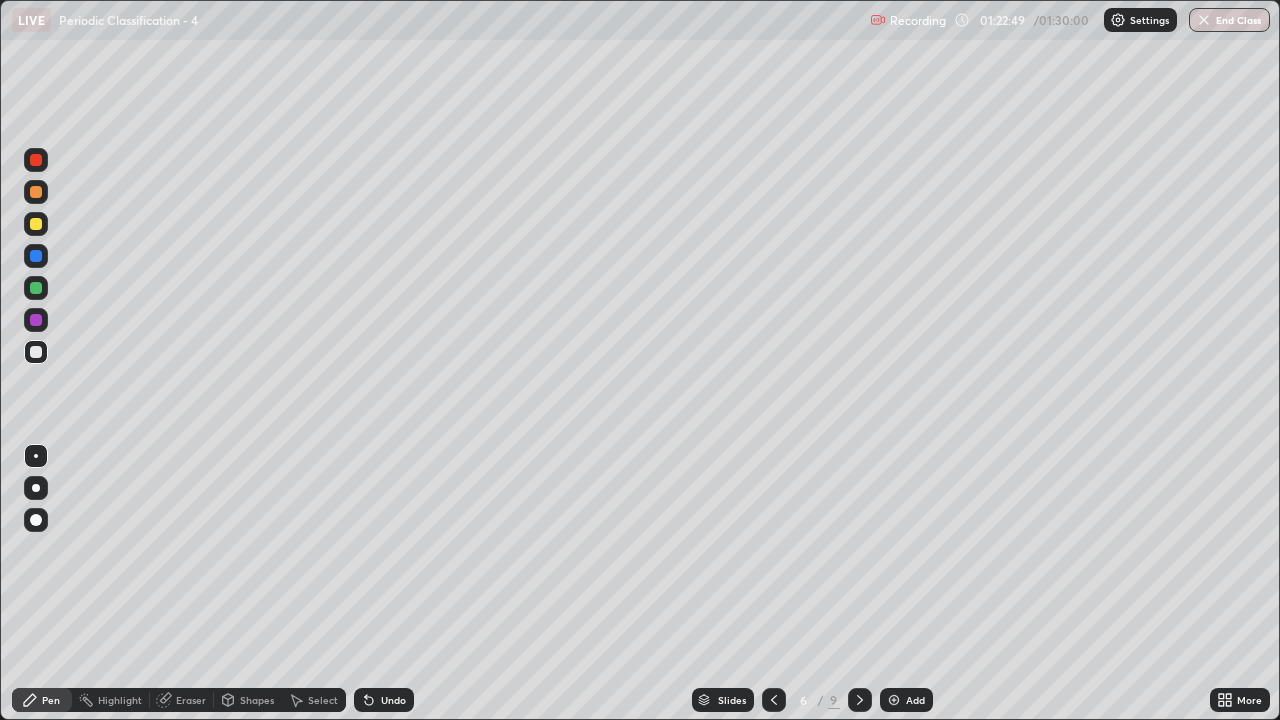 click 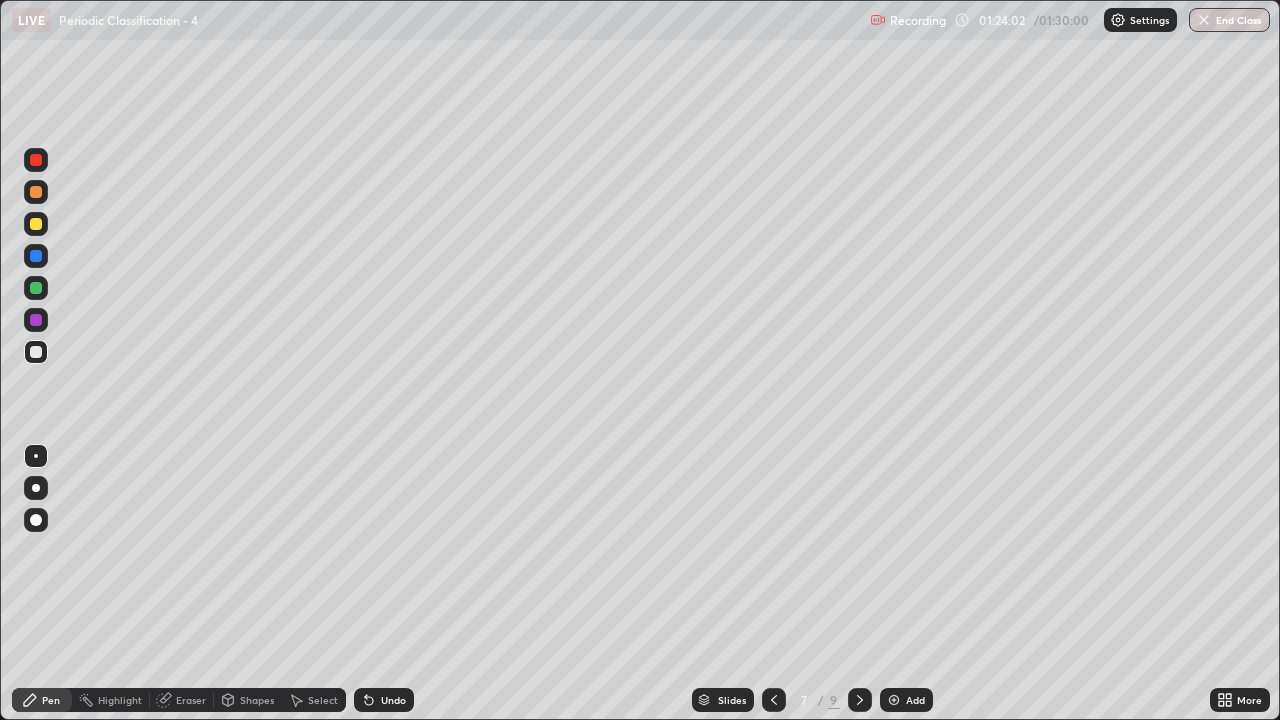 click at bounding box center (36, 224) 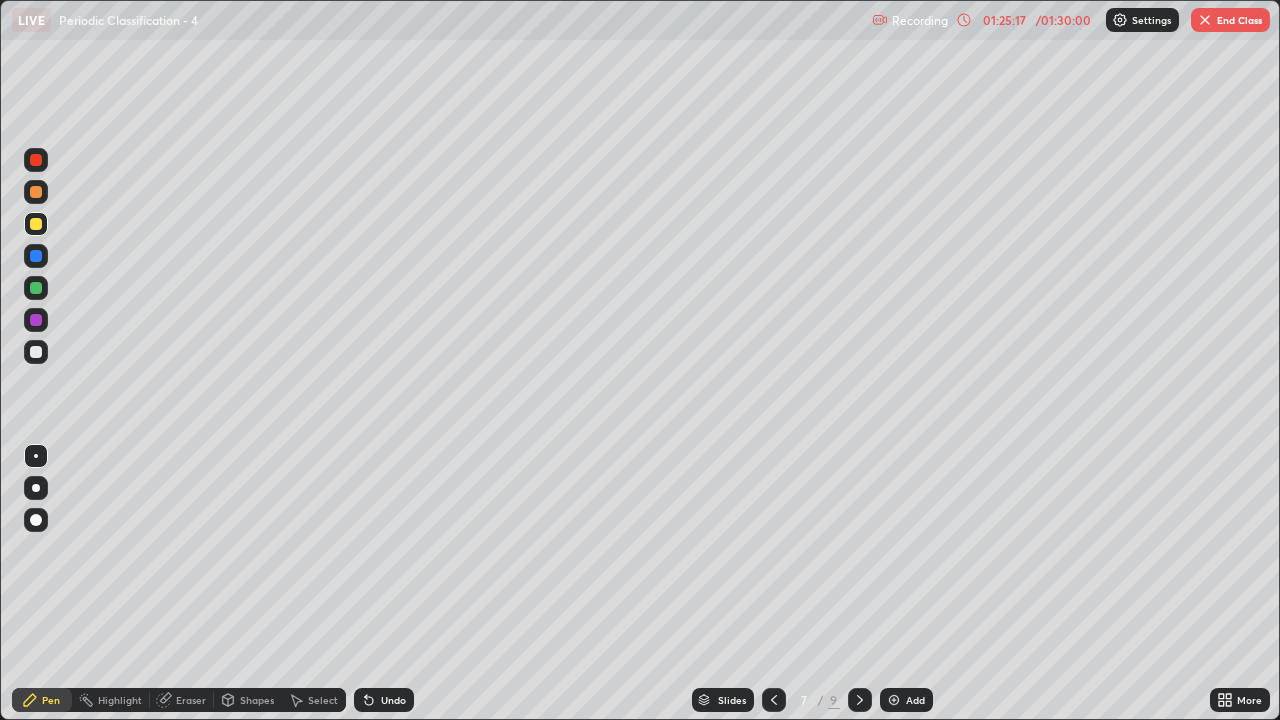 click 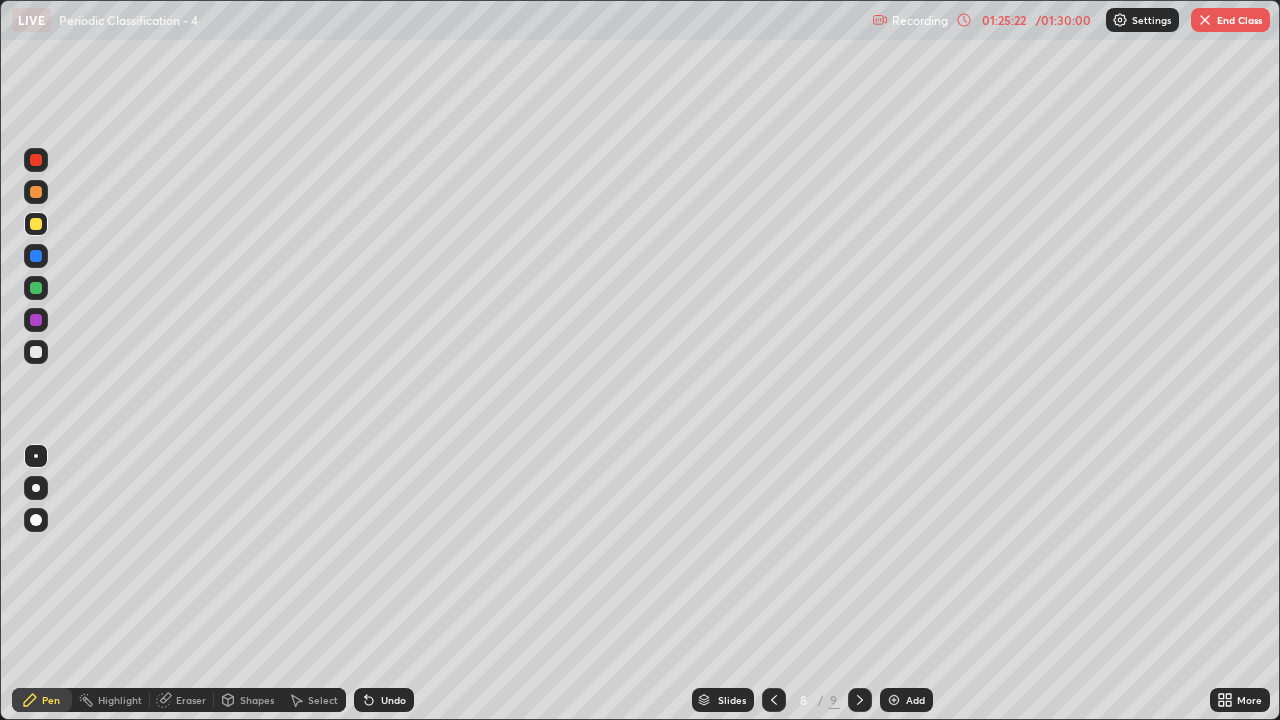 click at bounding box center [860, 700] 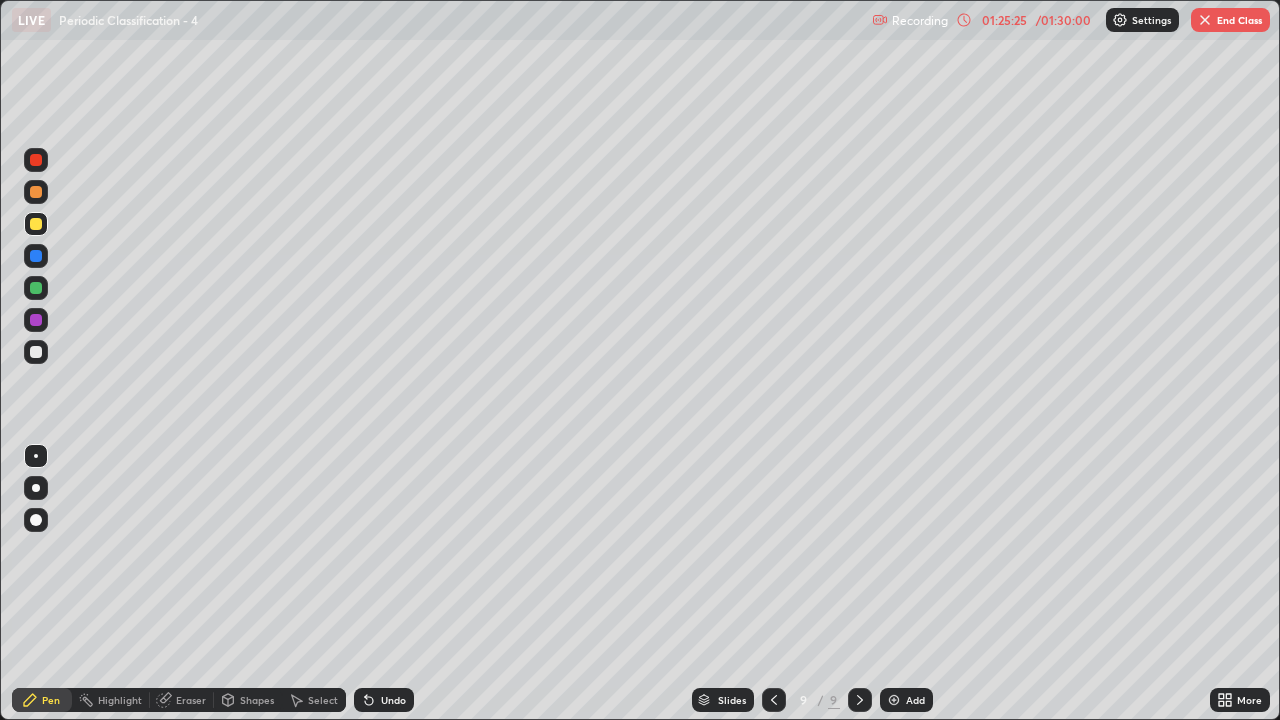 click 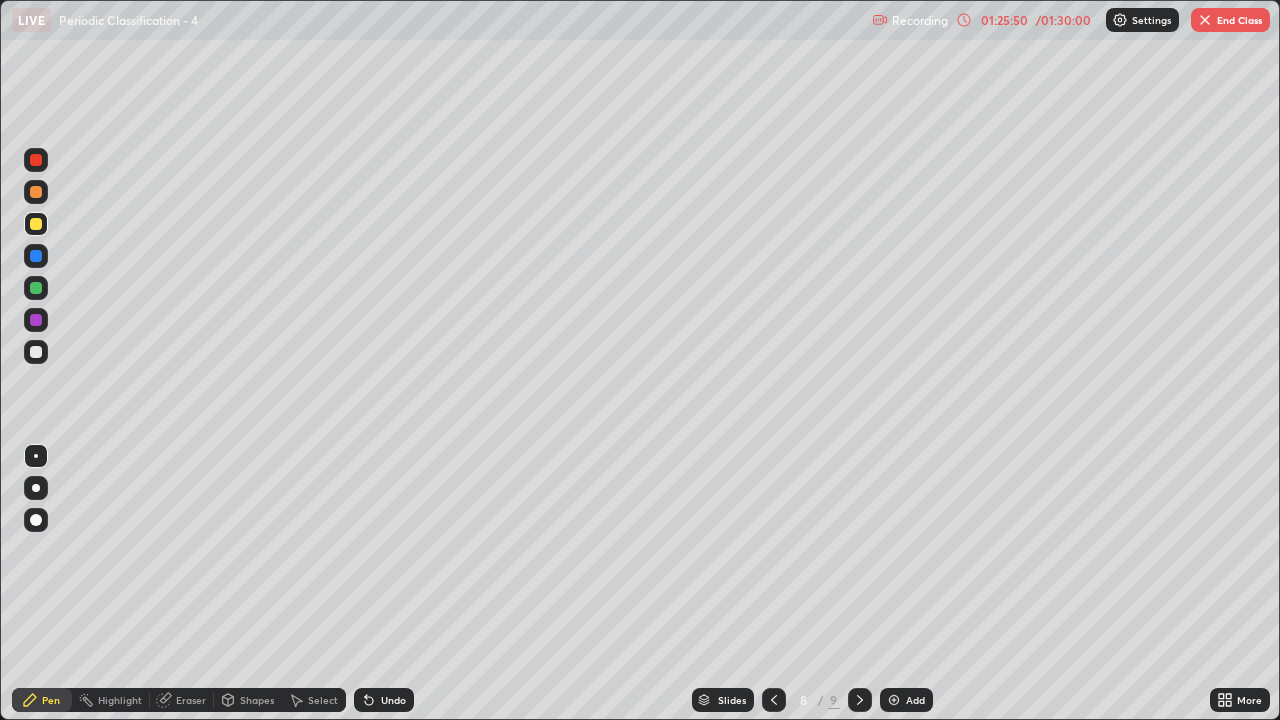 click 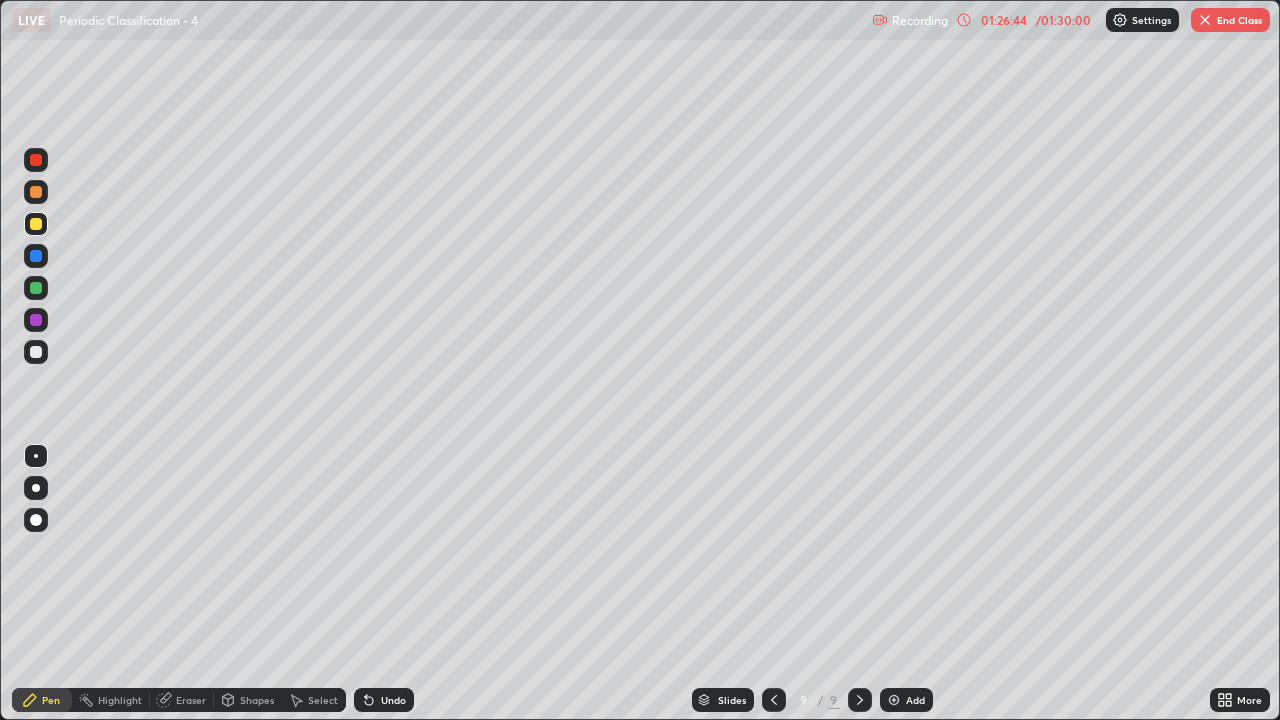 click on "End Class" at bounding box center (1230, 20) 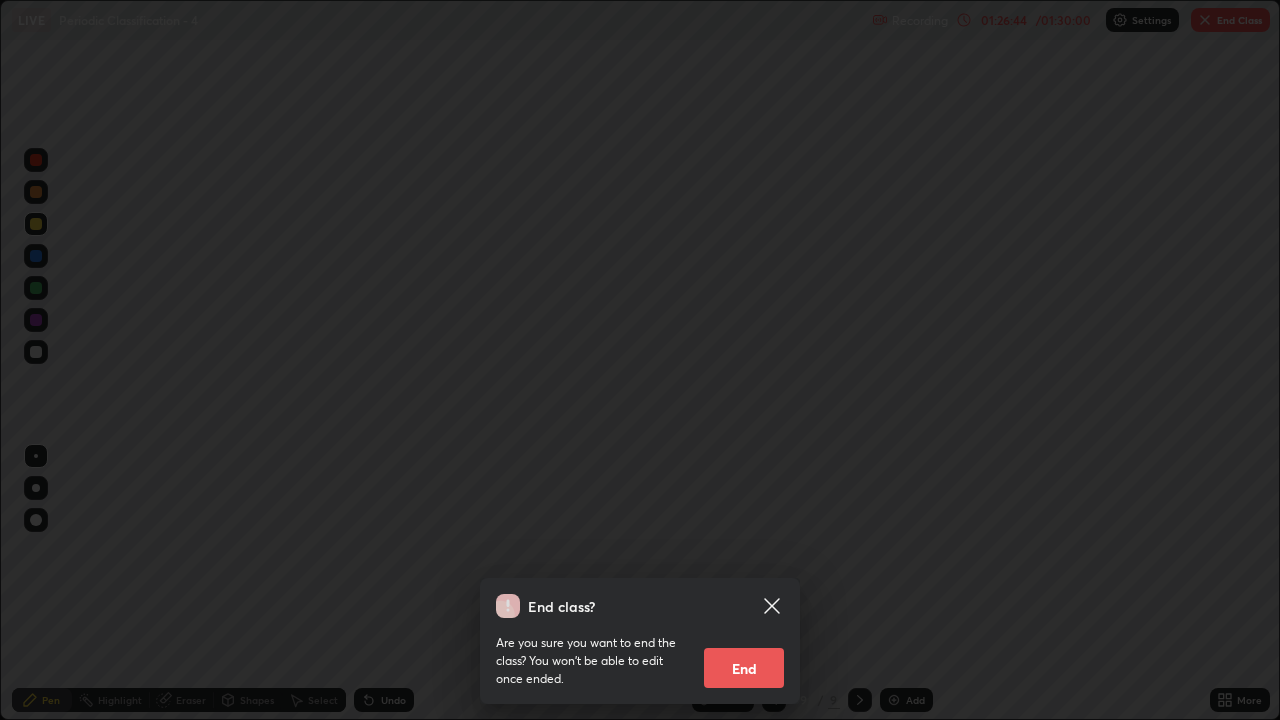 click on "End" at bounding box center (744, 668) 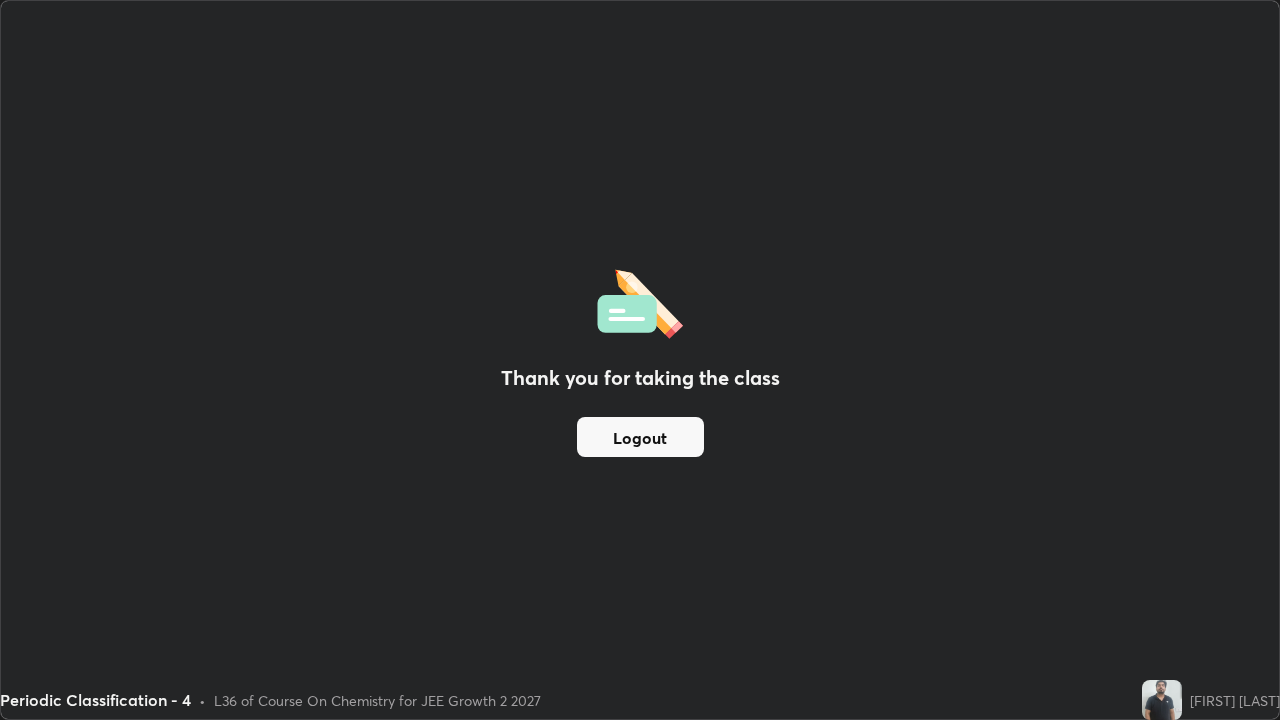 click on "Logout" at bounding box center [640, 437] 